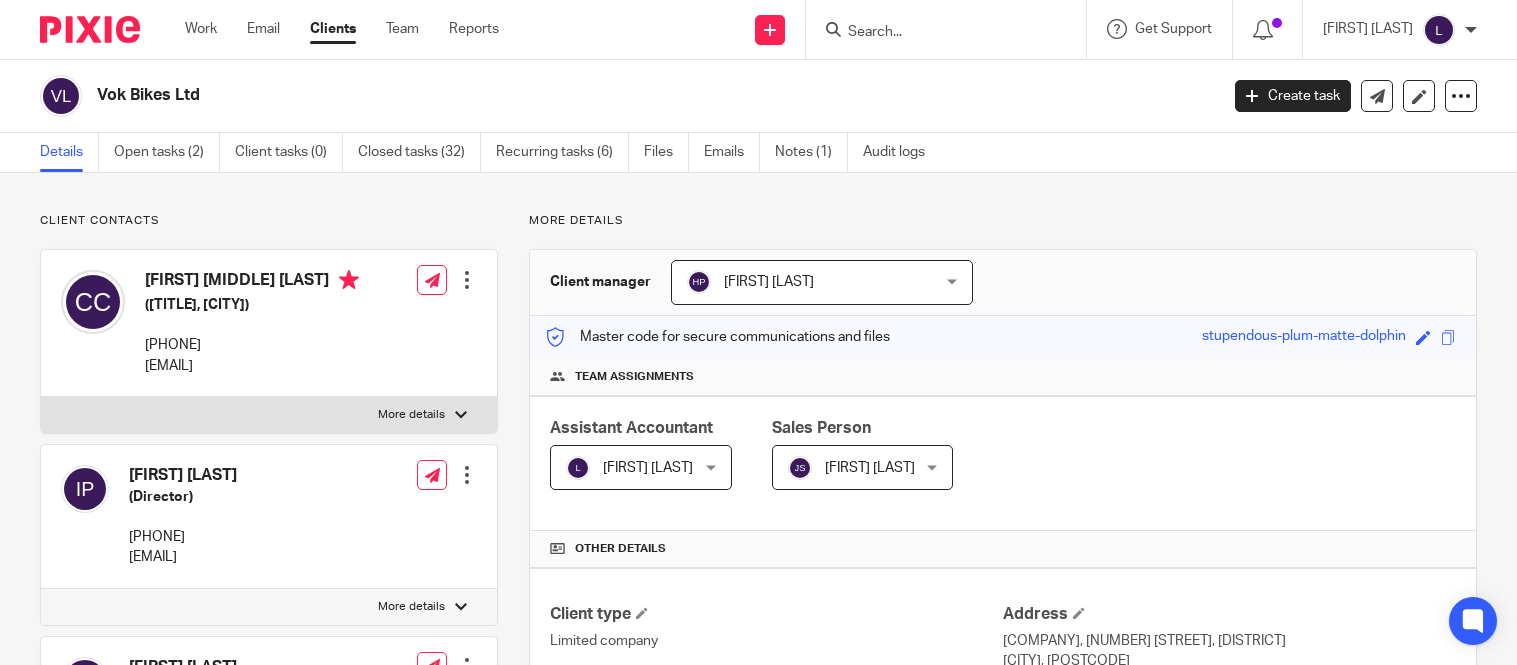 scroll, scrollTop: 0, scrollLeft: 0, axis: both 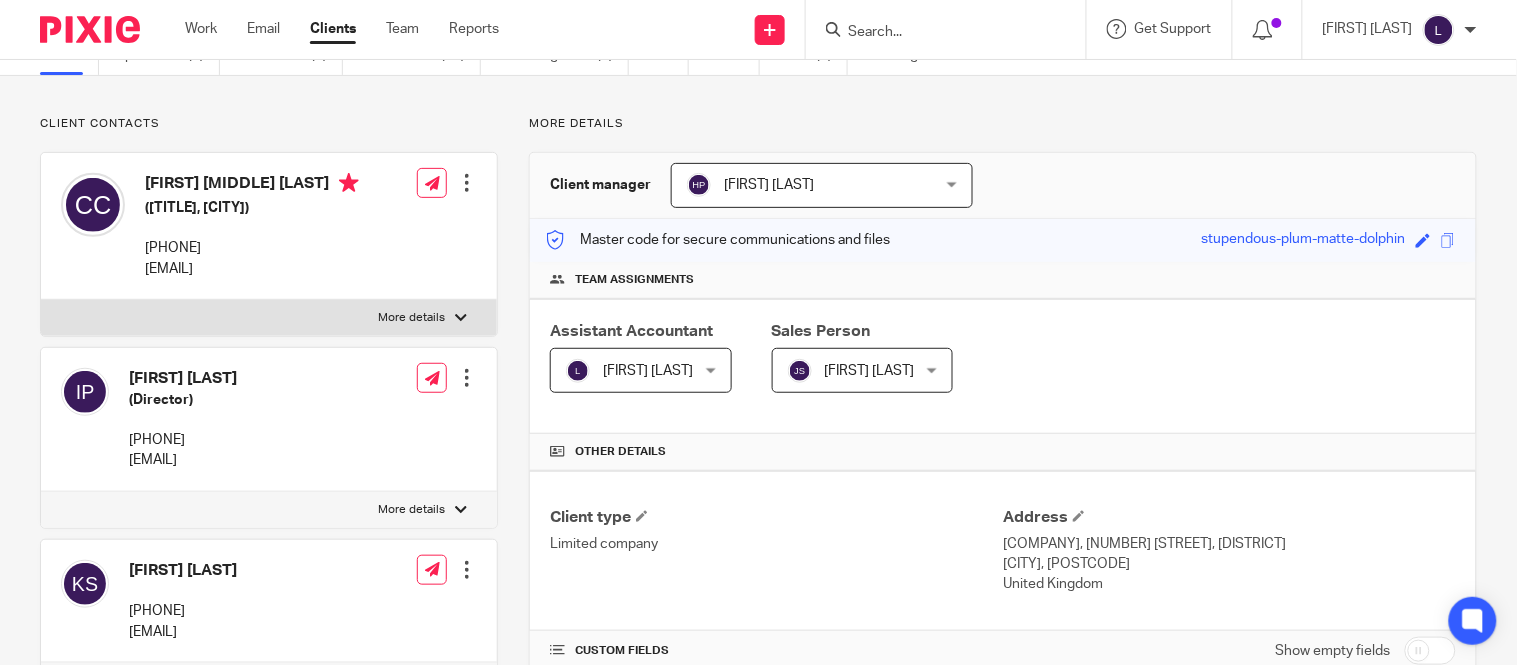 click at bounding box center (936, 33) 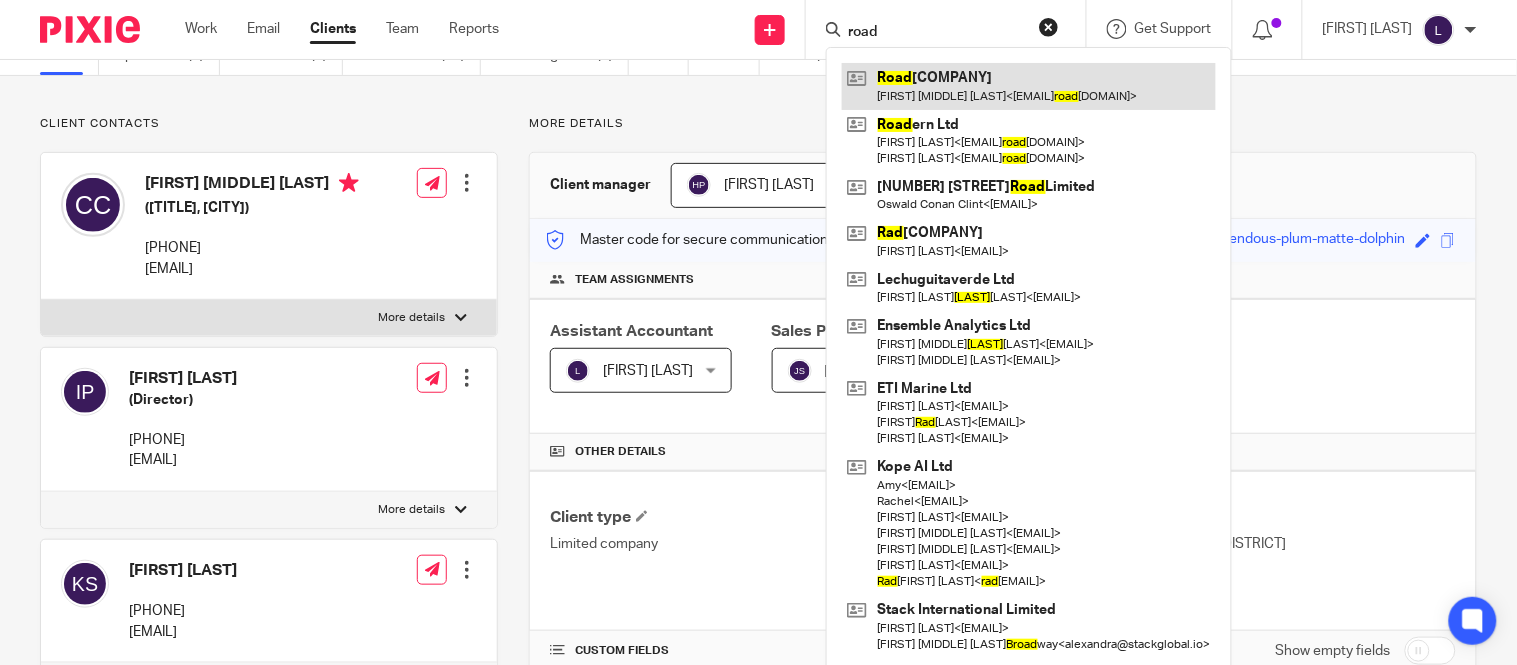 type on "road" 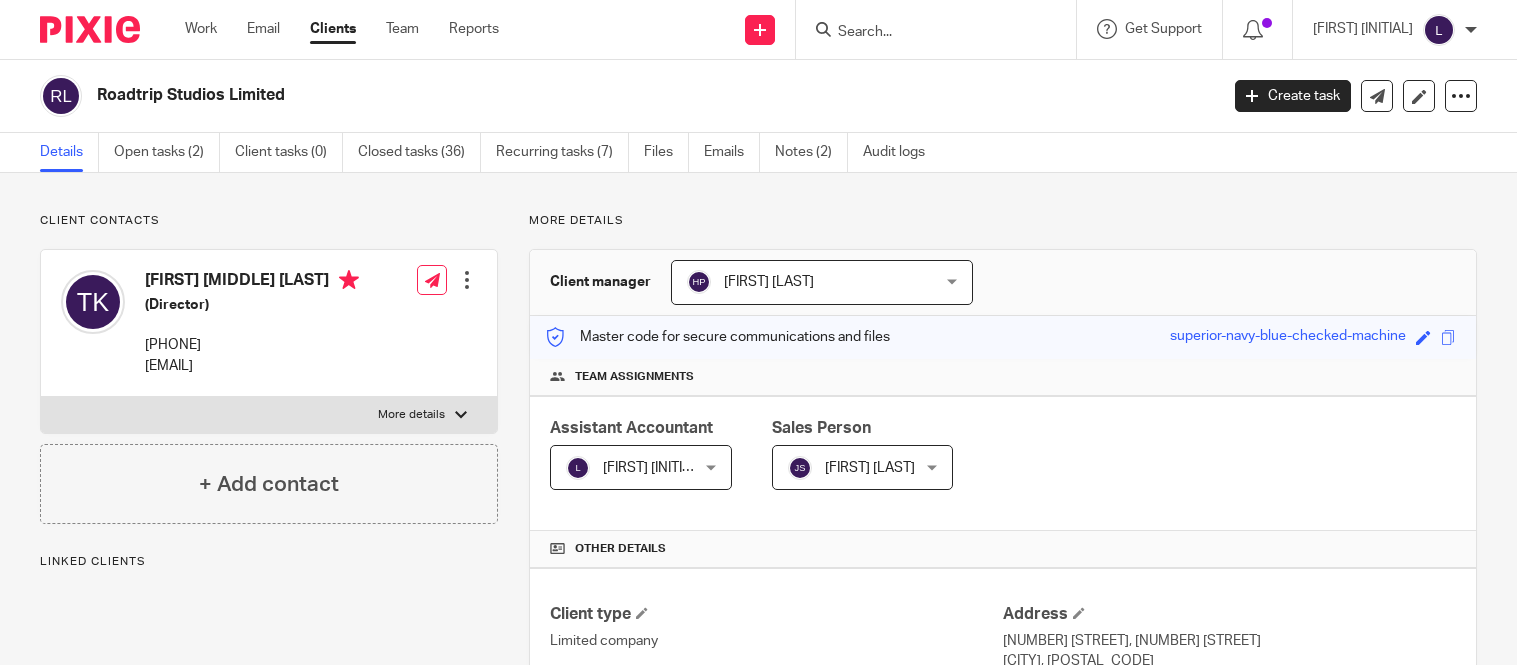 scroll, scrollTop: 0, scrollLeft: 0, axis: both 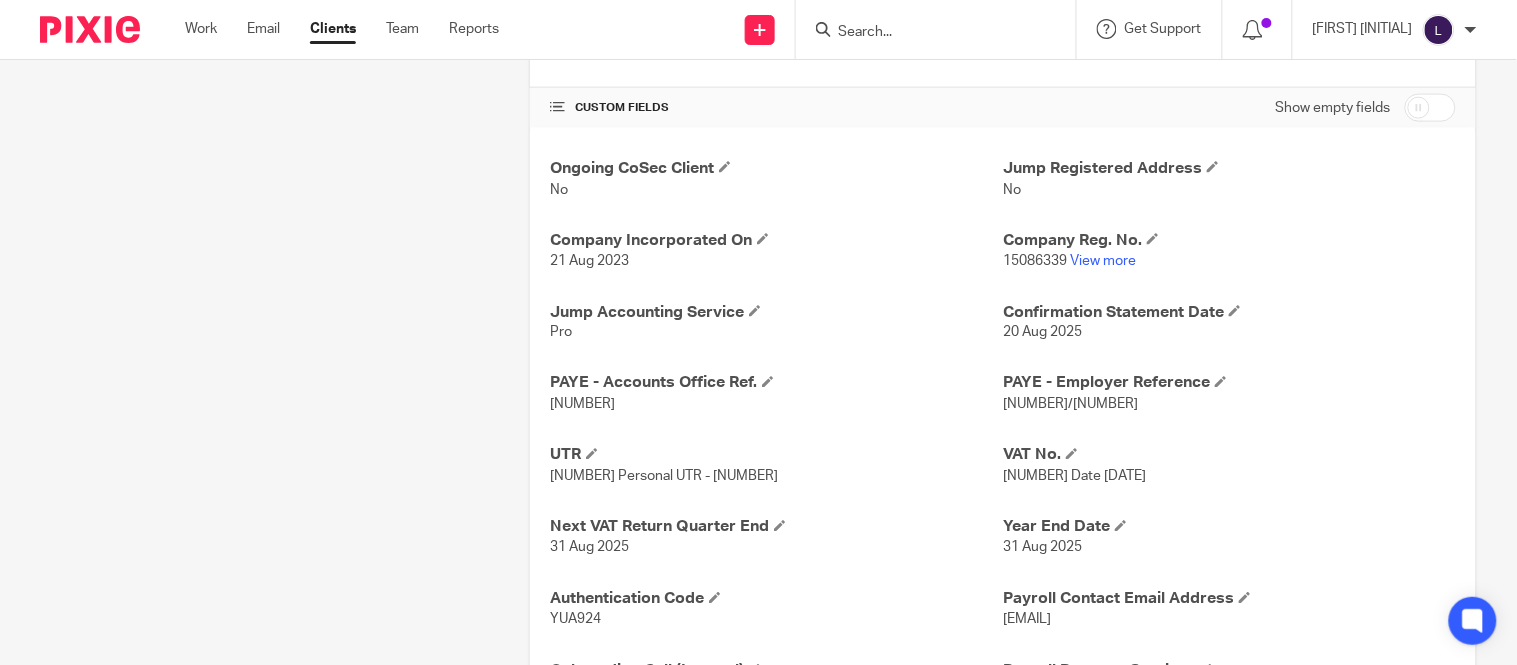 click at bounding box center [926, 33] 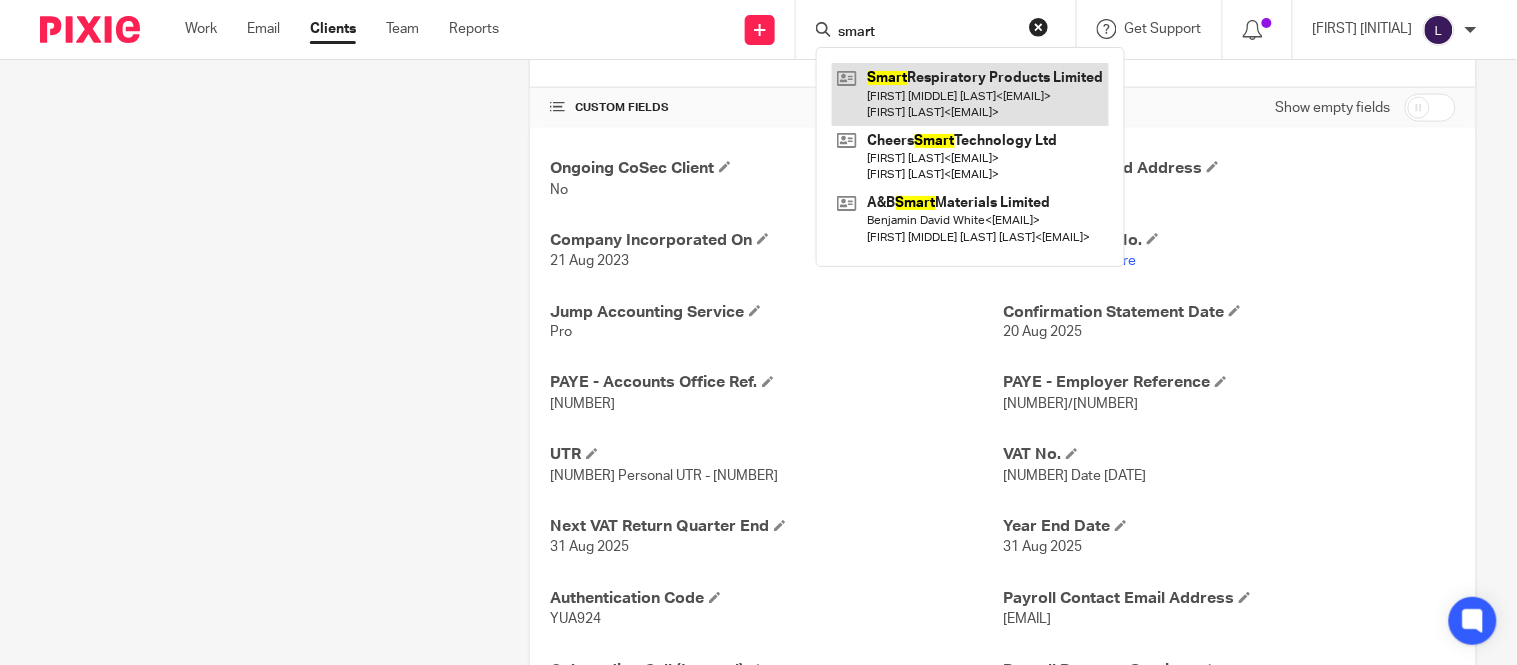 type on "smart" 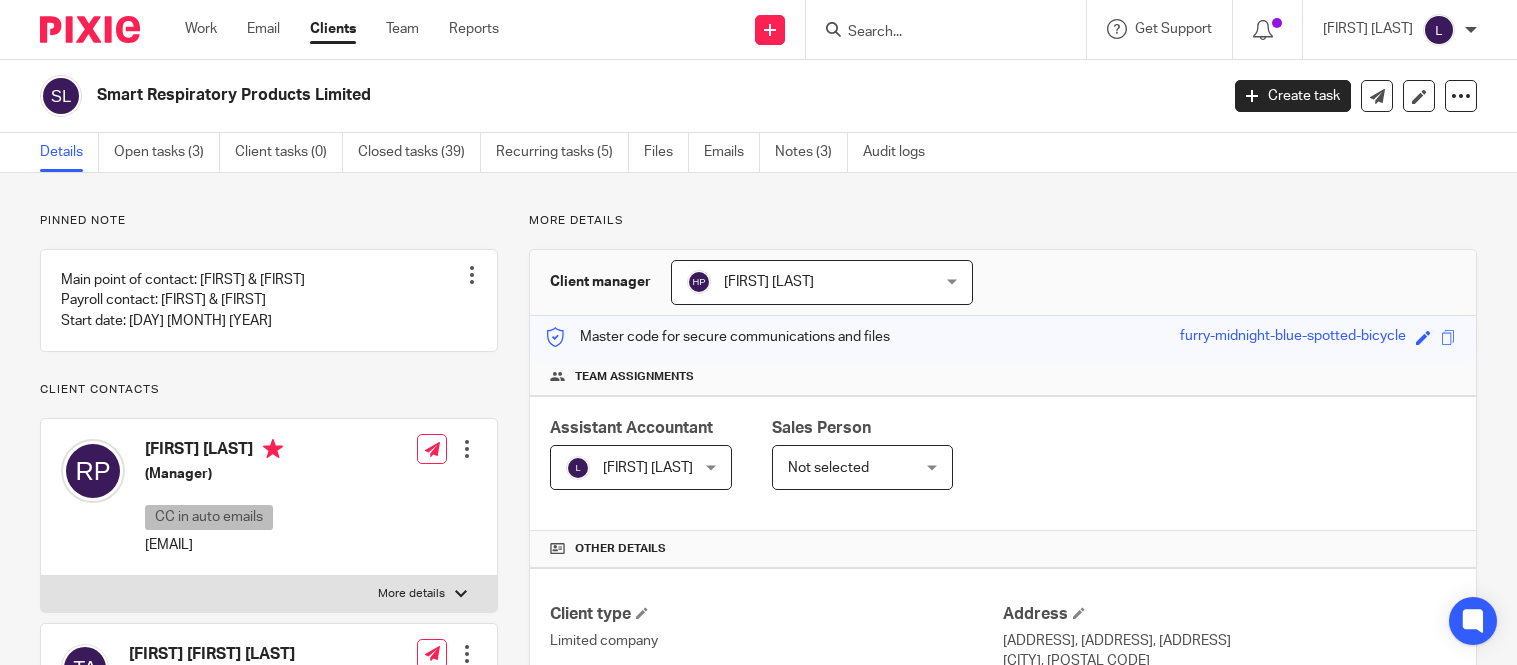 scroll, scrollTop: 0, scrollLeft: 0, axis: both 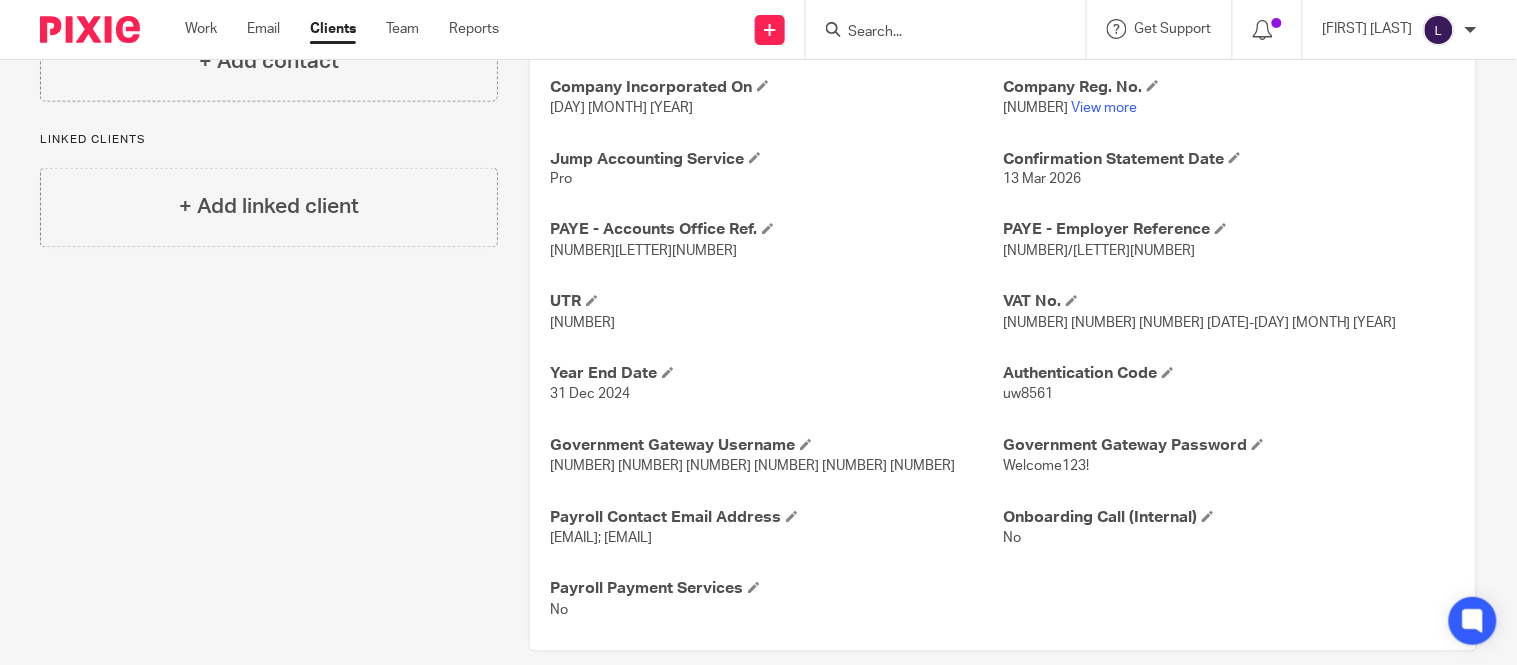 click at bounding box center [936, 33] 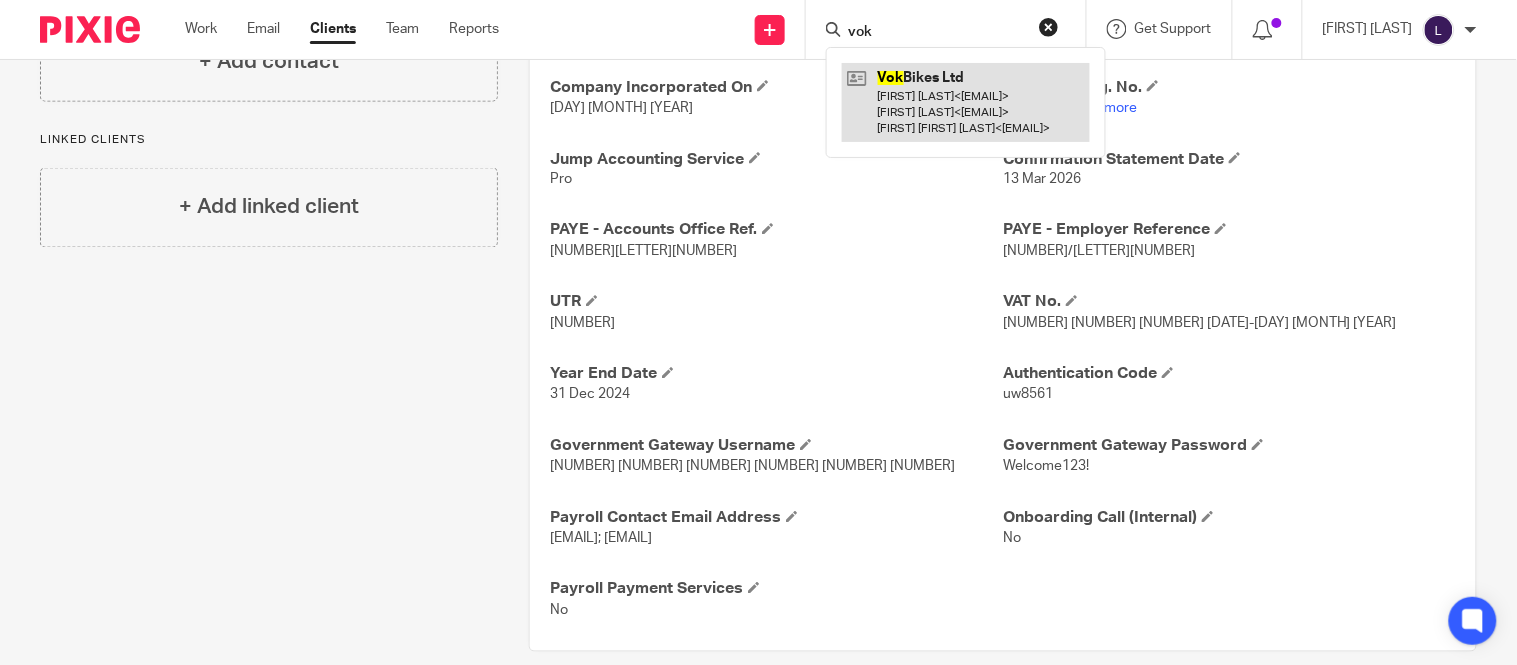 type on "vok" 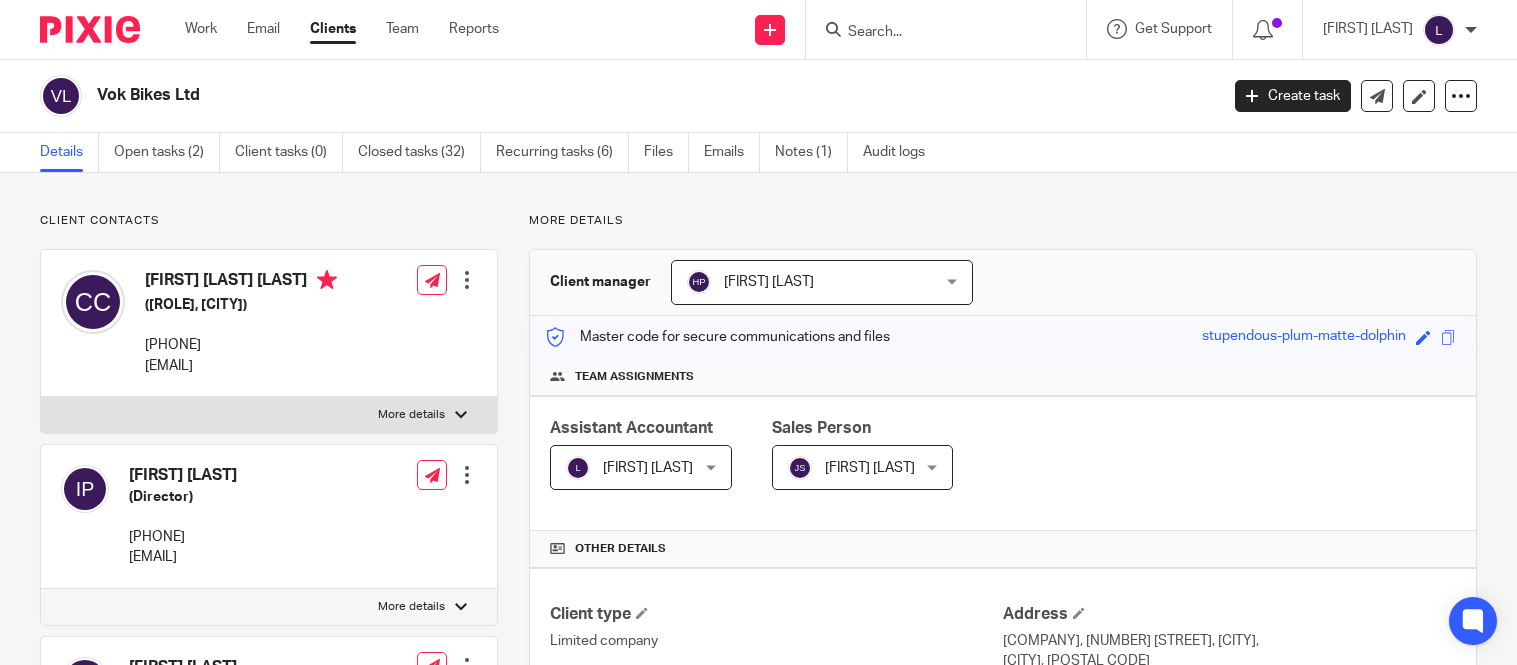 scroll, scrollTop: 0, scrollLeft: 0, axis: both 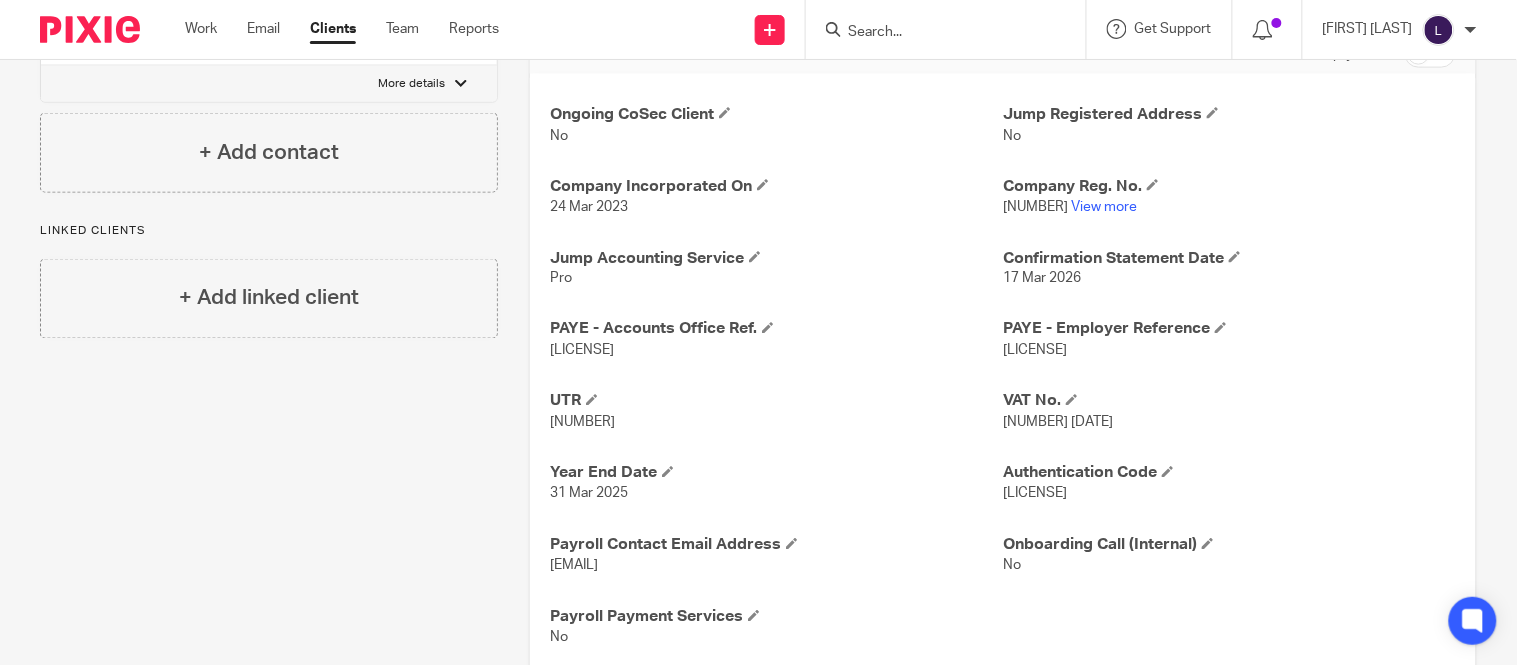 click at bounding box center (936, 33) 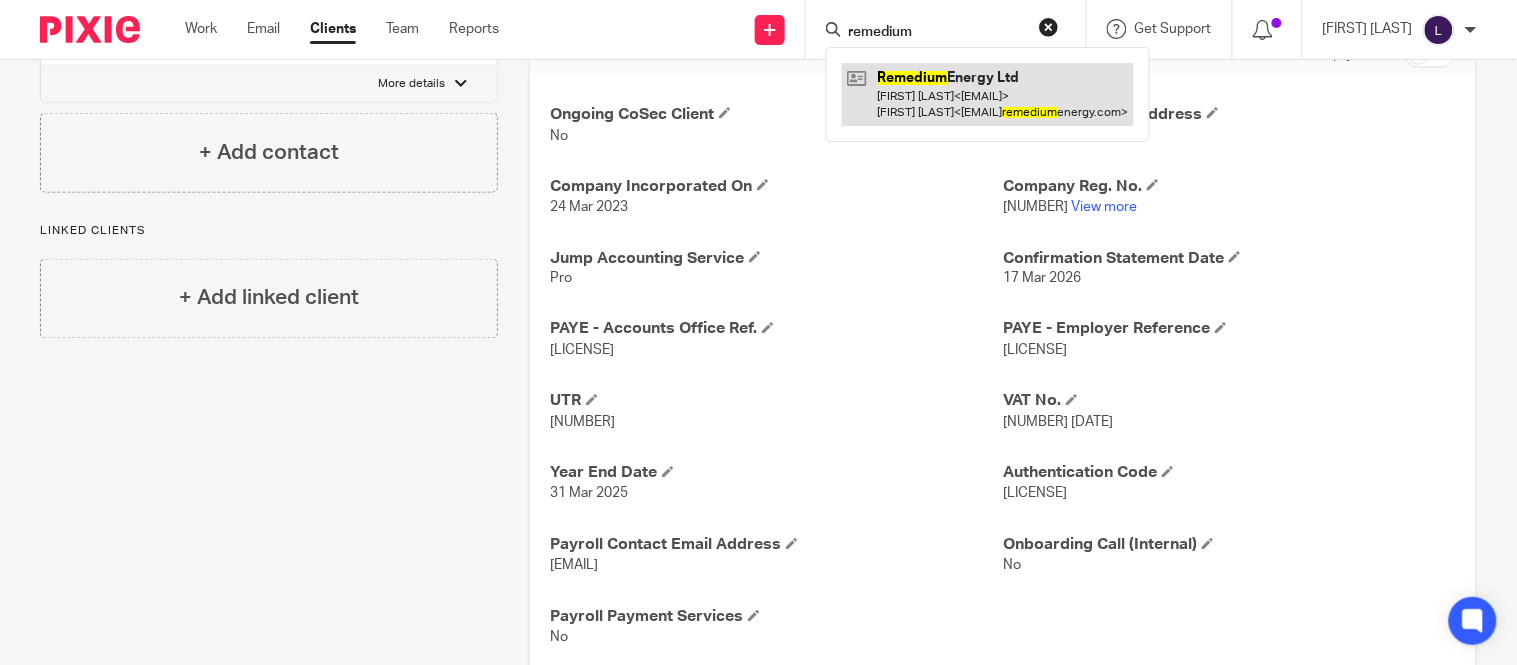 type on "remedium" 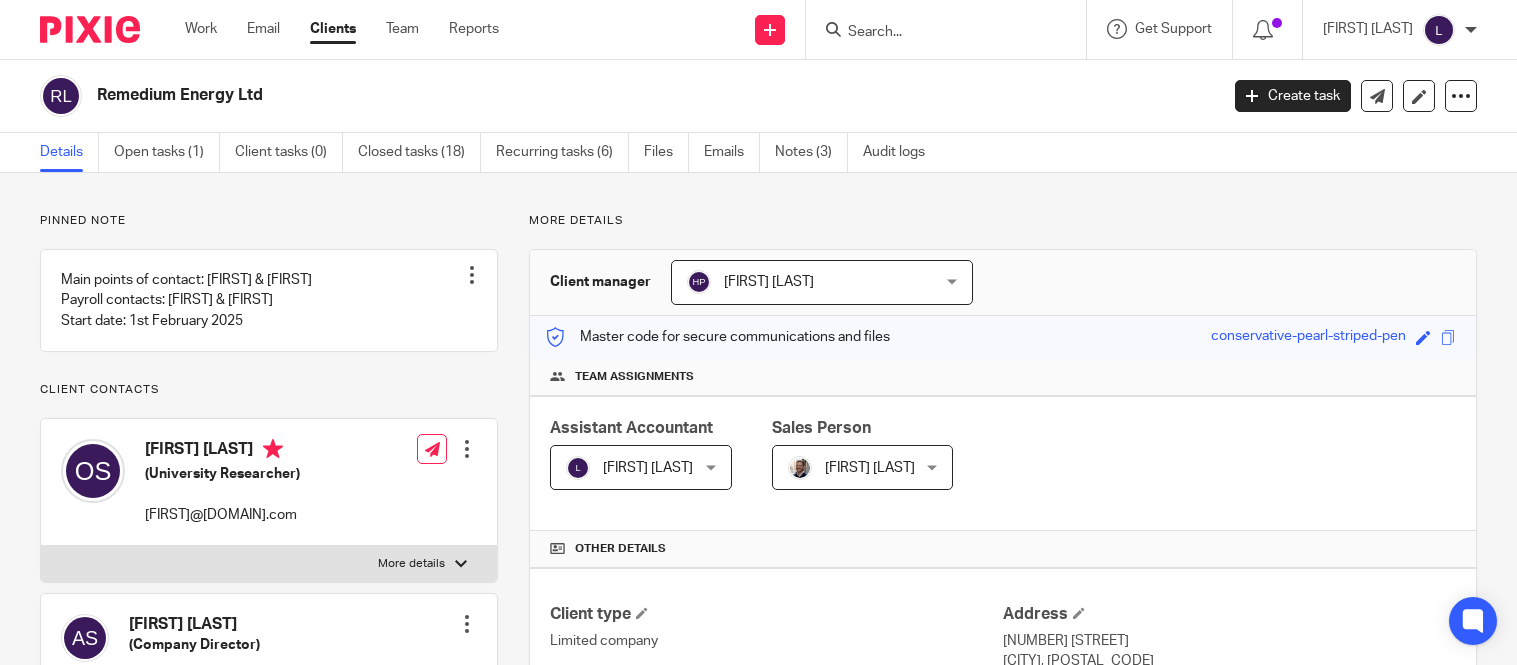 scroll, scrollTop: 0, scrollLeft: 0, axis: both 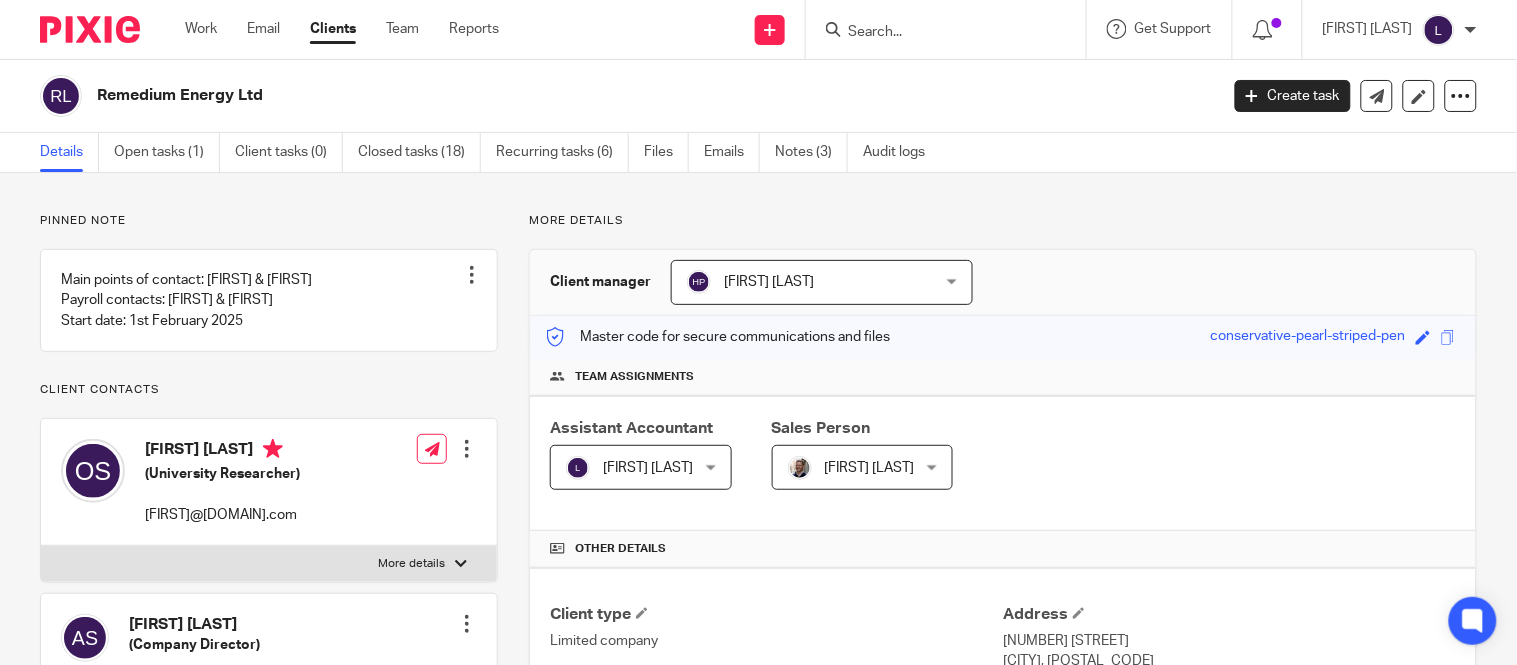 click at bounding box center (936, 33) 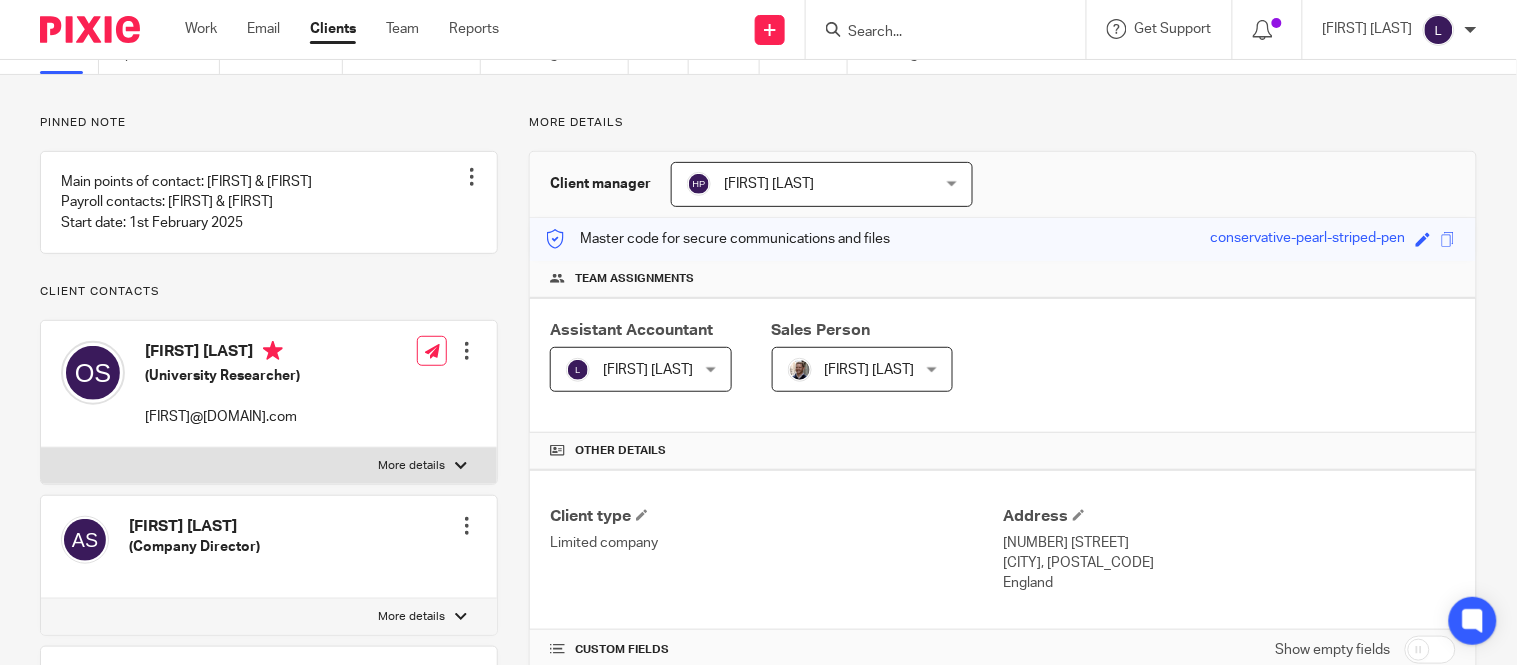 scroll, scrollTop: 326, scrollLeft: 0, axis: vertical 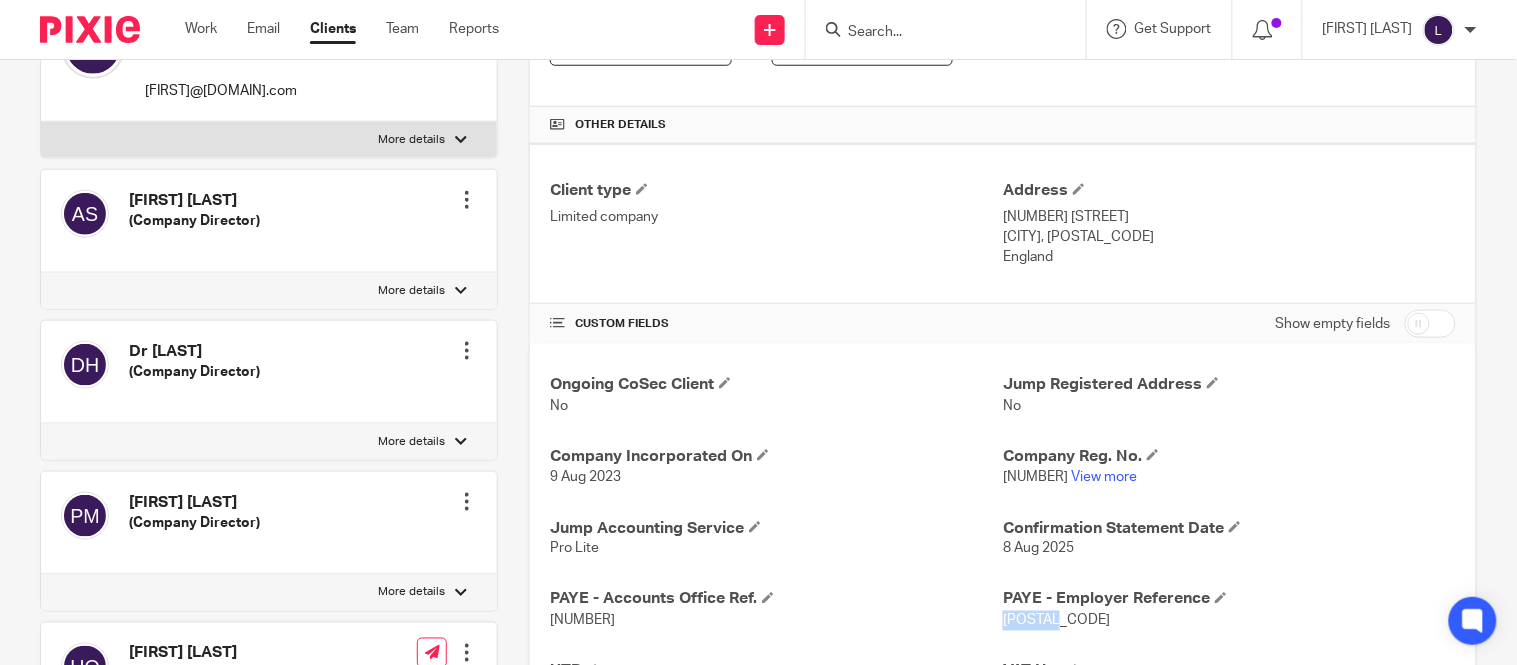 drag, startPoint x: 993, startPoint y: 624, endPoint x: 1051, endPoint y: 623, distance: 58.00862 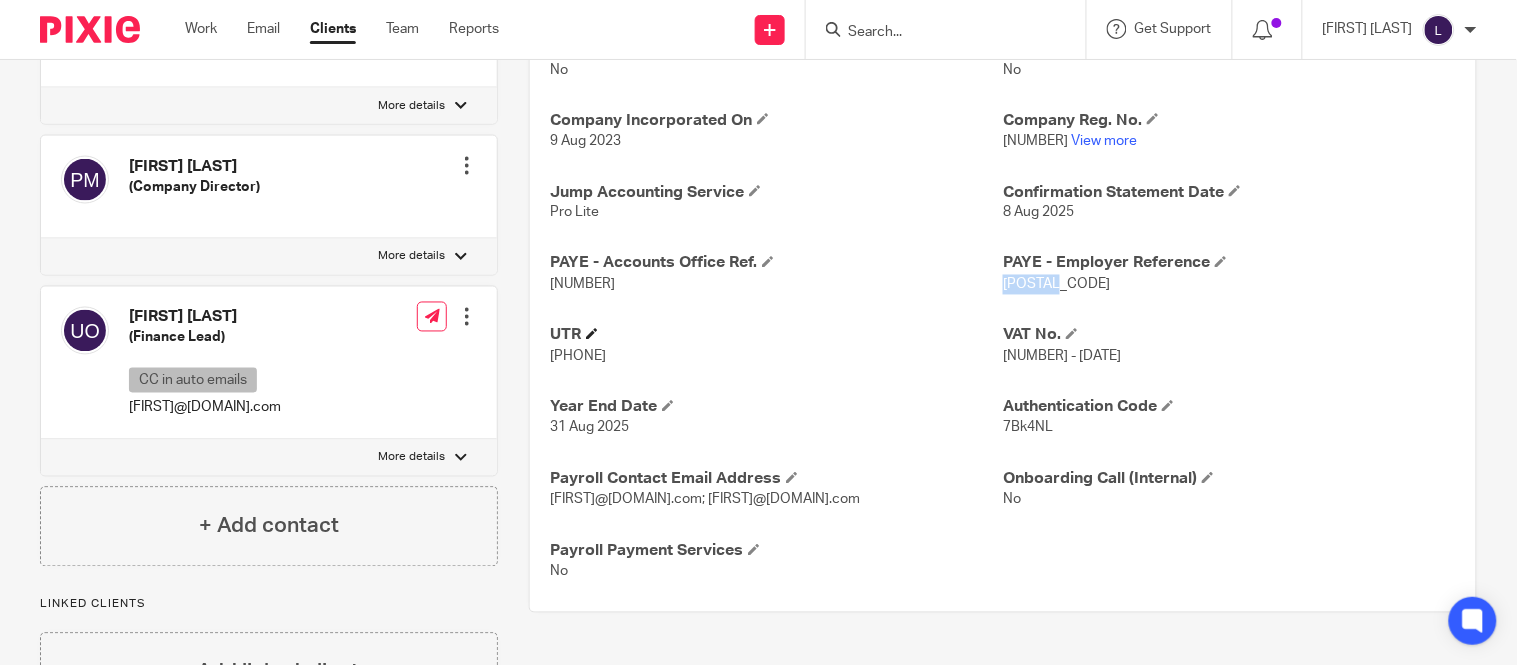 scroll, scrollTop: 763, scrollLeft: 0, axis: vertical 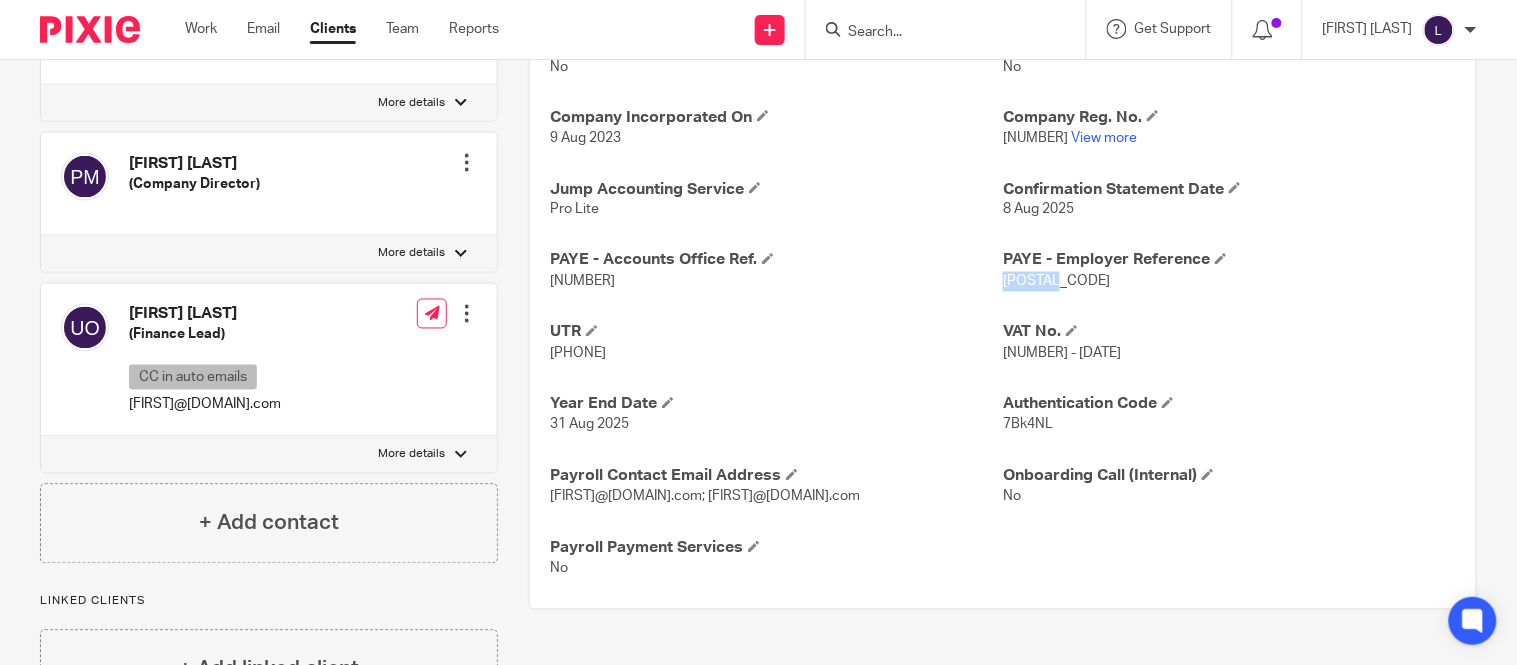 drag, startPoint x: 547, startPoint y: 287, endPoint x: 655, endPoint y: 281, distance: 108.16654 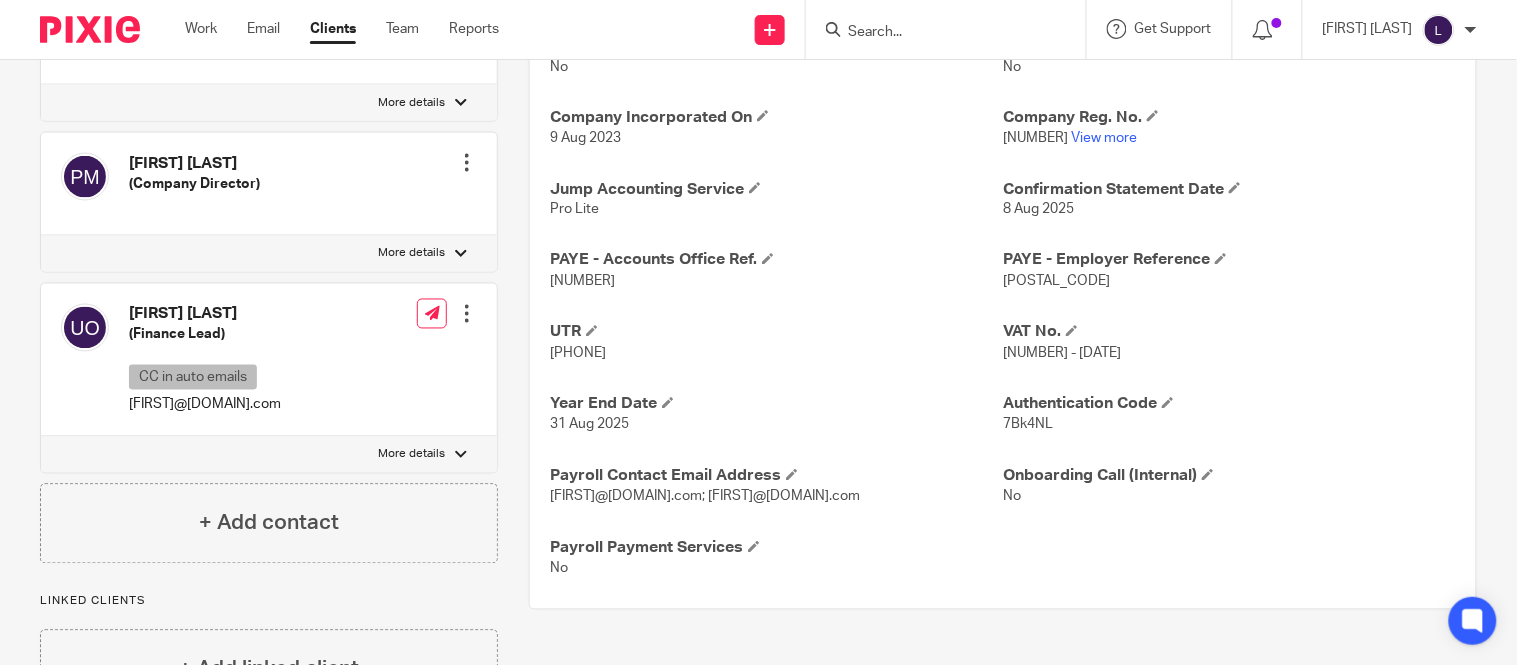 click at bounding box center (936, 33) 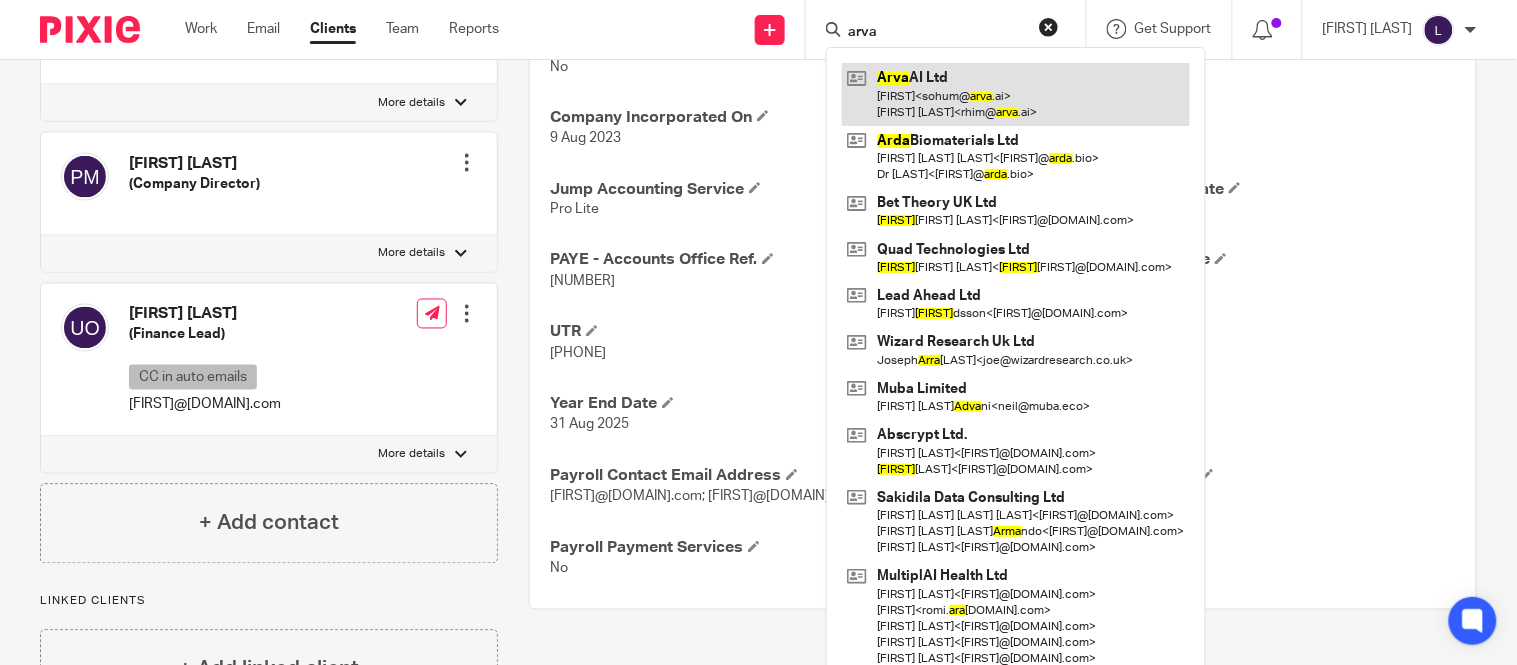type on "arva" 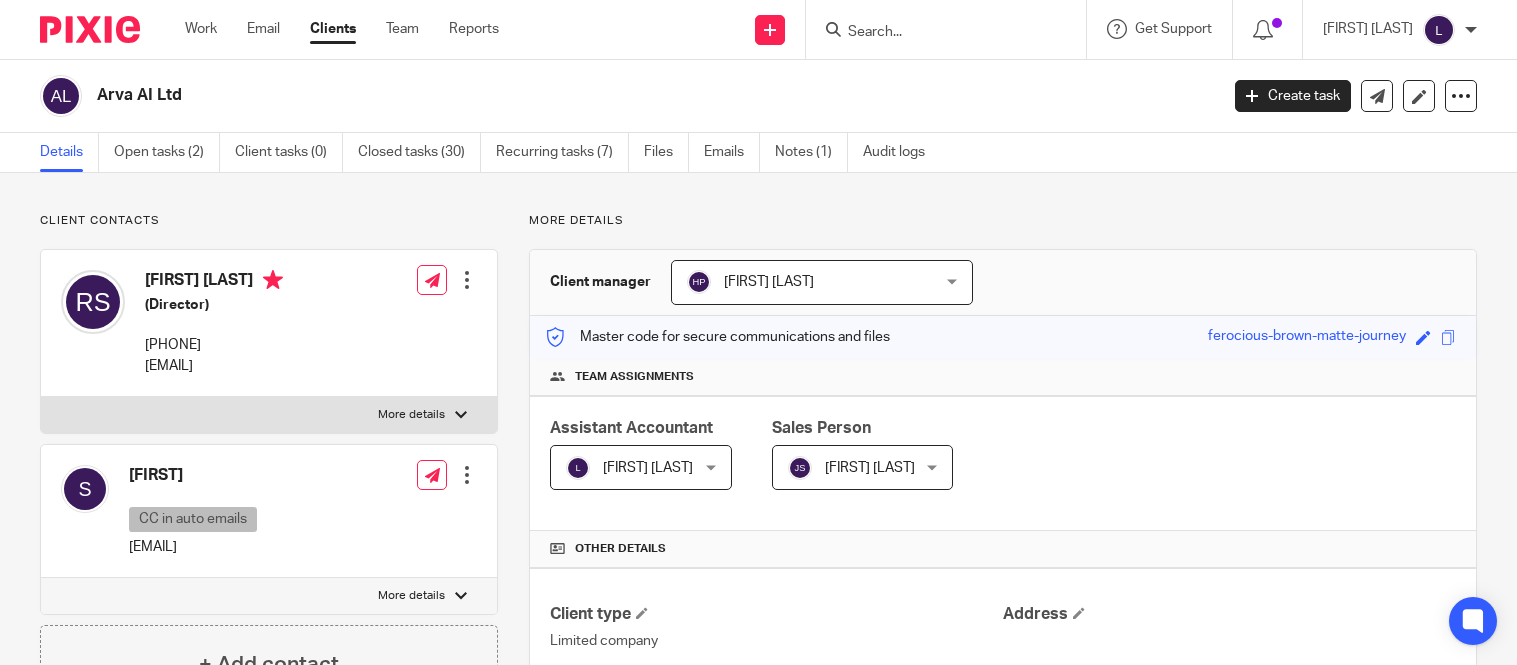 scroll, scrollTop: 0, scrollLeft: 0, axis: both 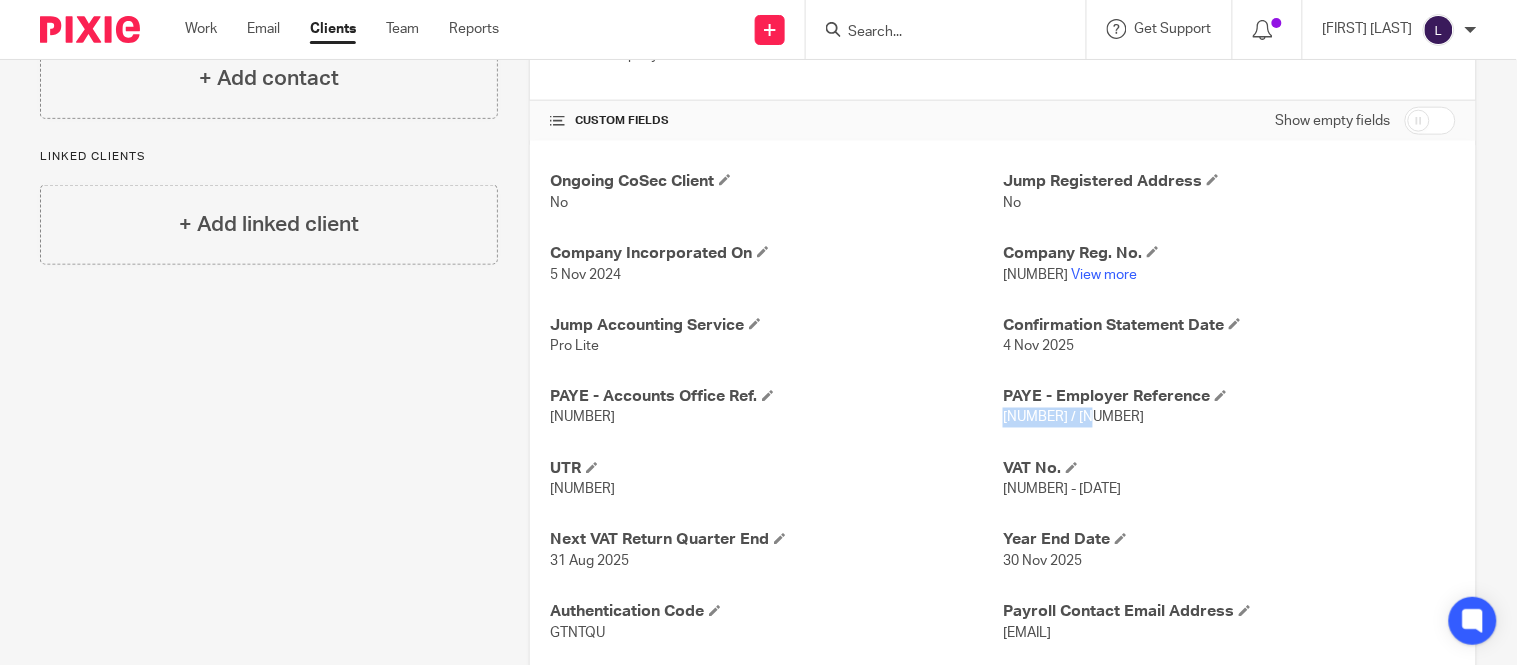 drag, startPoint x: 992, startPoint y: 418, endPoint x: 1084, endPoint y: 422, distance: 92.086914 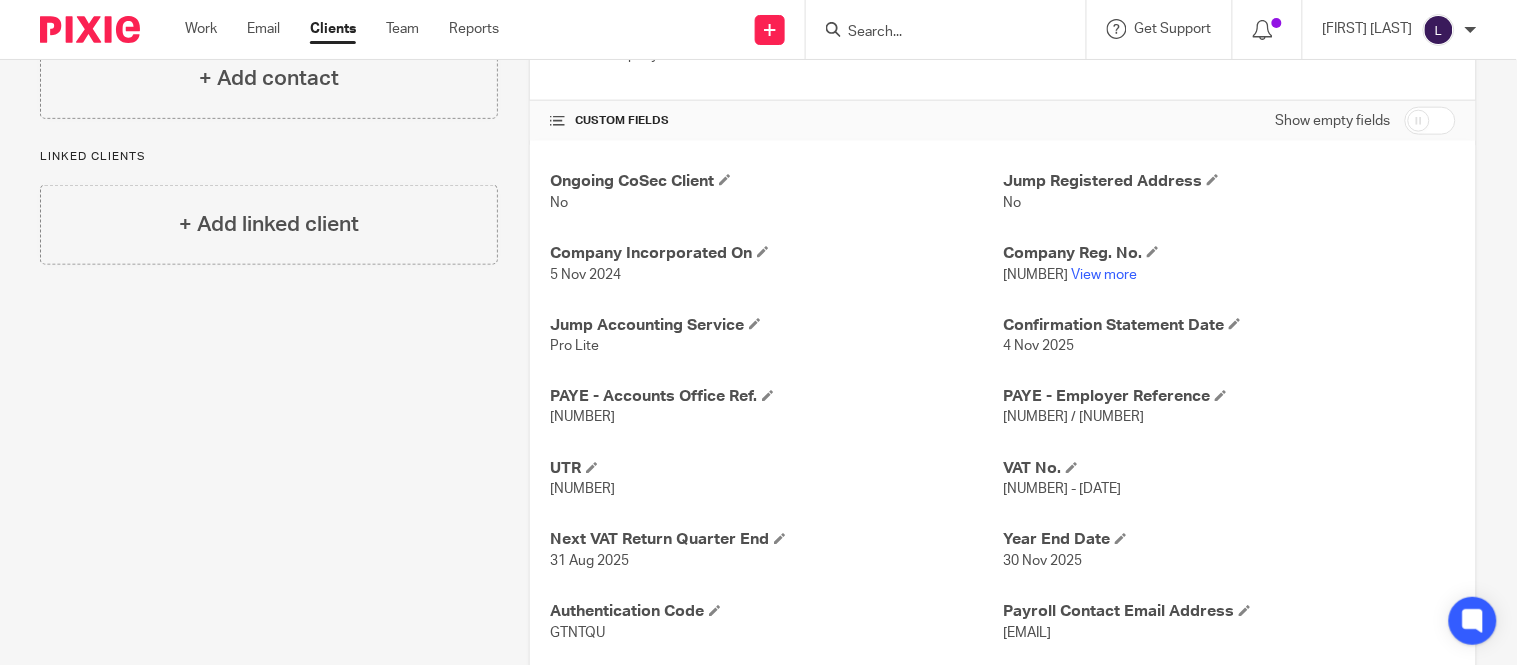 click at bounding box center (946, 29) 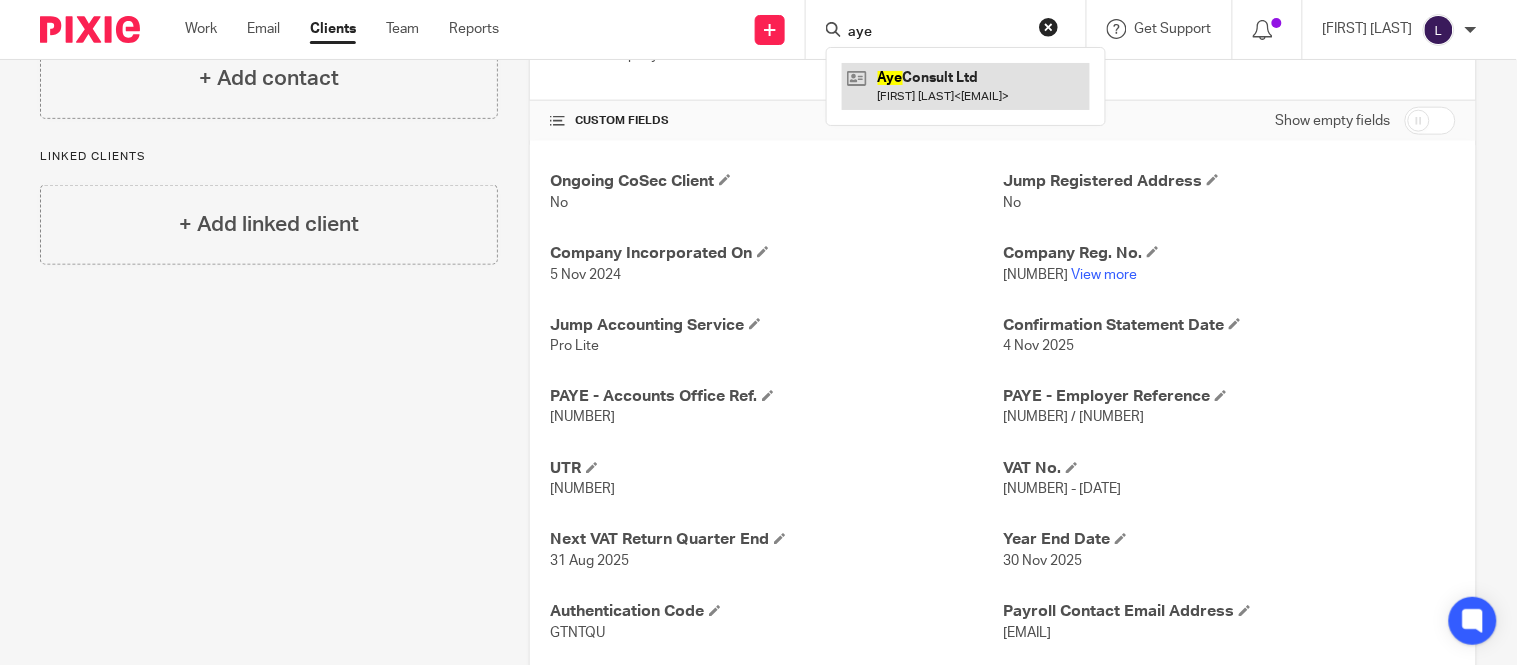 type on "aye" 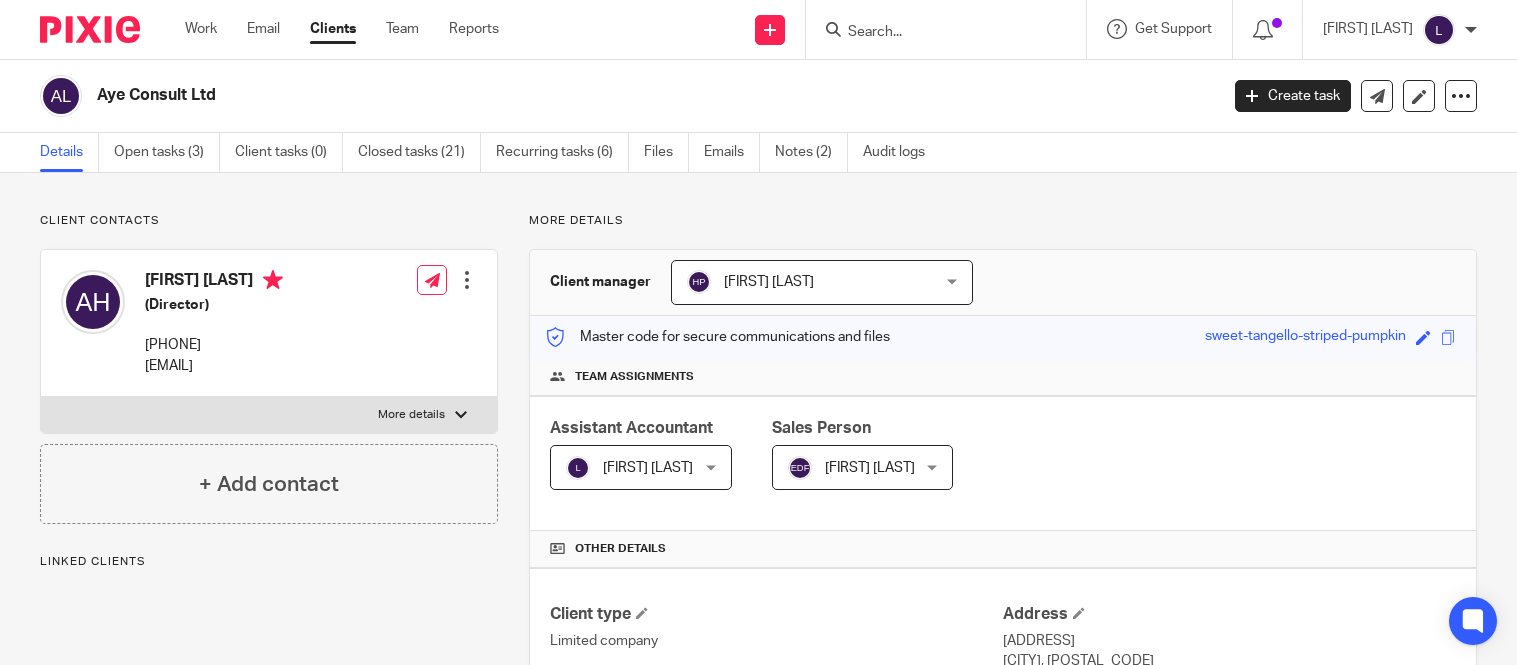 scroll, scrollTop: 0, scrollLeft: 0, axis: both 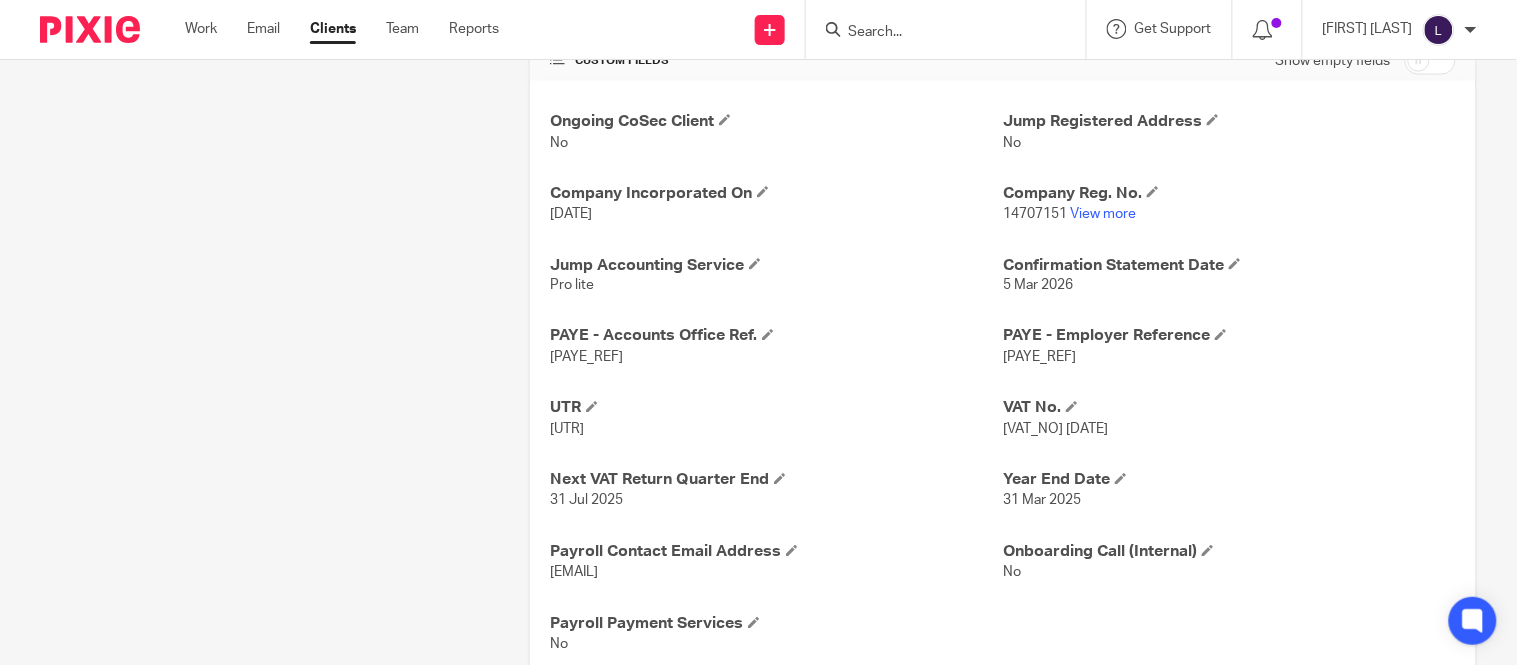 click on "PAYE - Employer Reference
120 / ZE92224" at bounding box center (1229, 347) 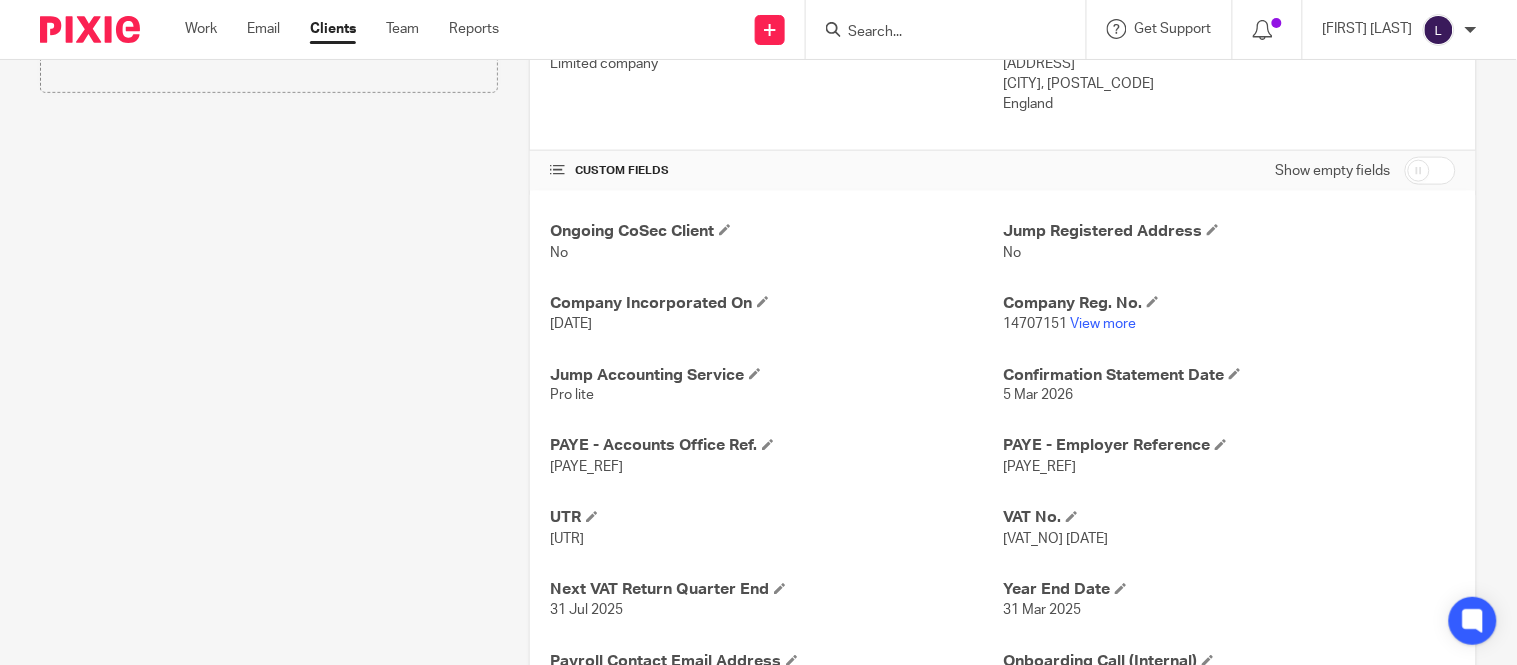 scroll, scrollTop: 583, scrollLeft: 0, axis: vertical 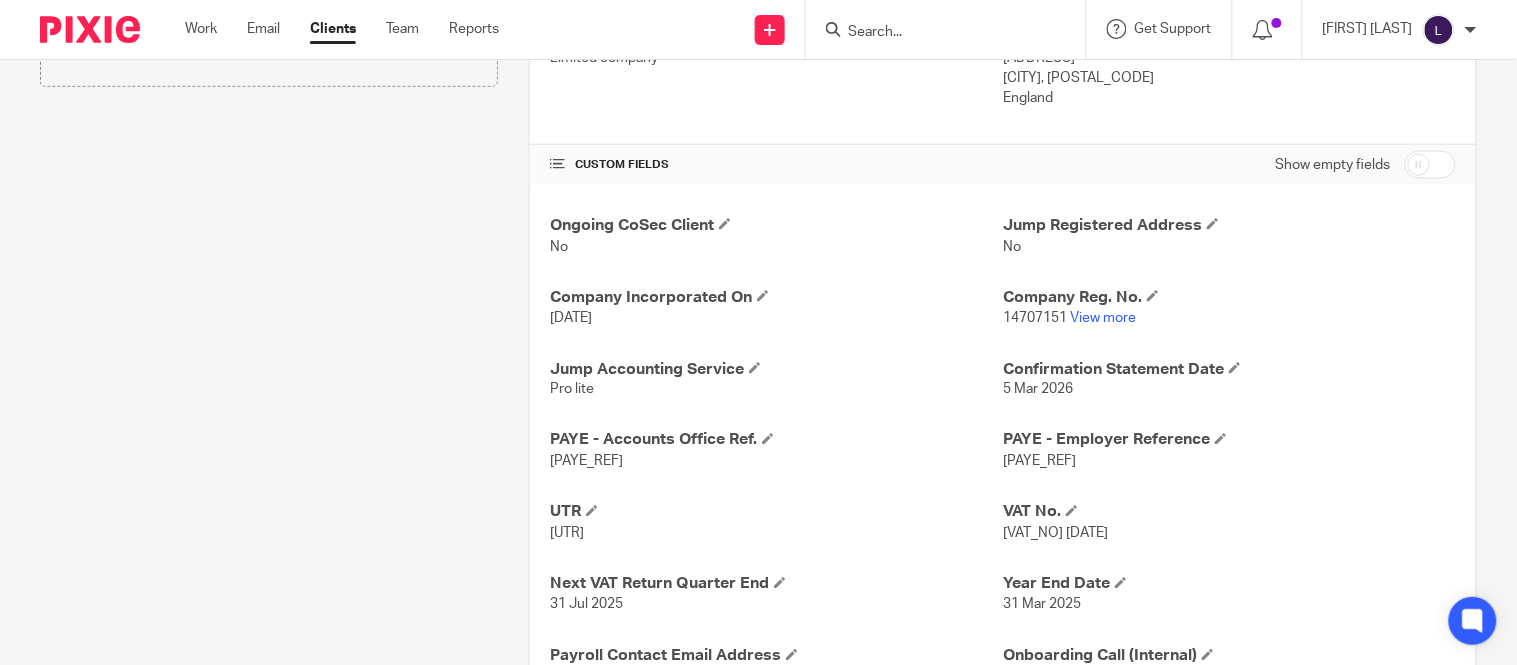 click on "Ongoing CoSec Client
No
Jump Registered Address
No
Company Incorporated On
6 Mar 2023
Company Reg. No.
14707151   View more
Jump Accounting Service
Pro lite
Confirmation Statement Date
5 Mar 2026
PAYE - Accounts Office Ref.
120PY03427944
PAYE - Employer Reference
120 / ZE92224
UTR
2546025636
VAT No.
462968841 Date-1st April 2024
Next VAT Return Quarter End
31 Jul 2025
Year End Date
31 Mar 2025
Payroll Contact Email Address
ayesha.r.hafeez@gmail.com
Onboarding Call (Internal)
No     No" at bounding box center [1003, 487] 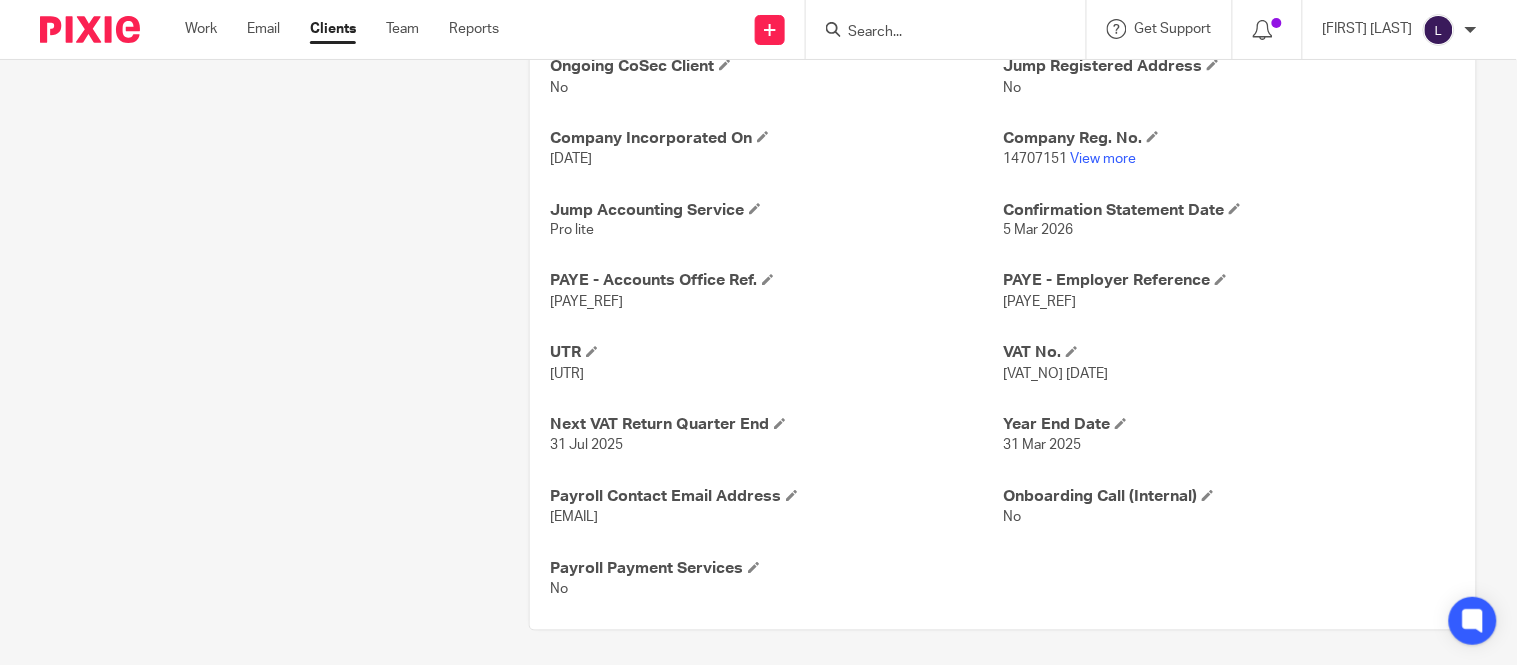 scroll, scrollTop: 744, scrollLeft: 0, axis: vertical 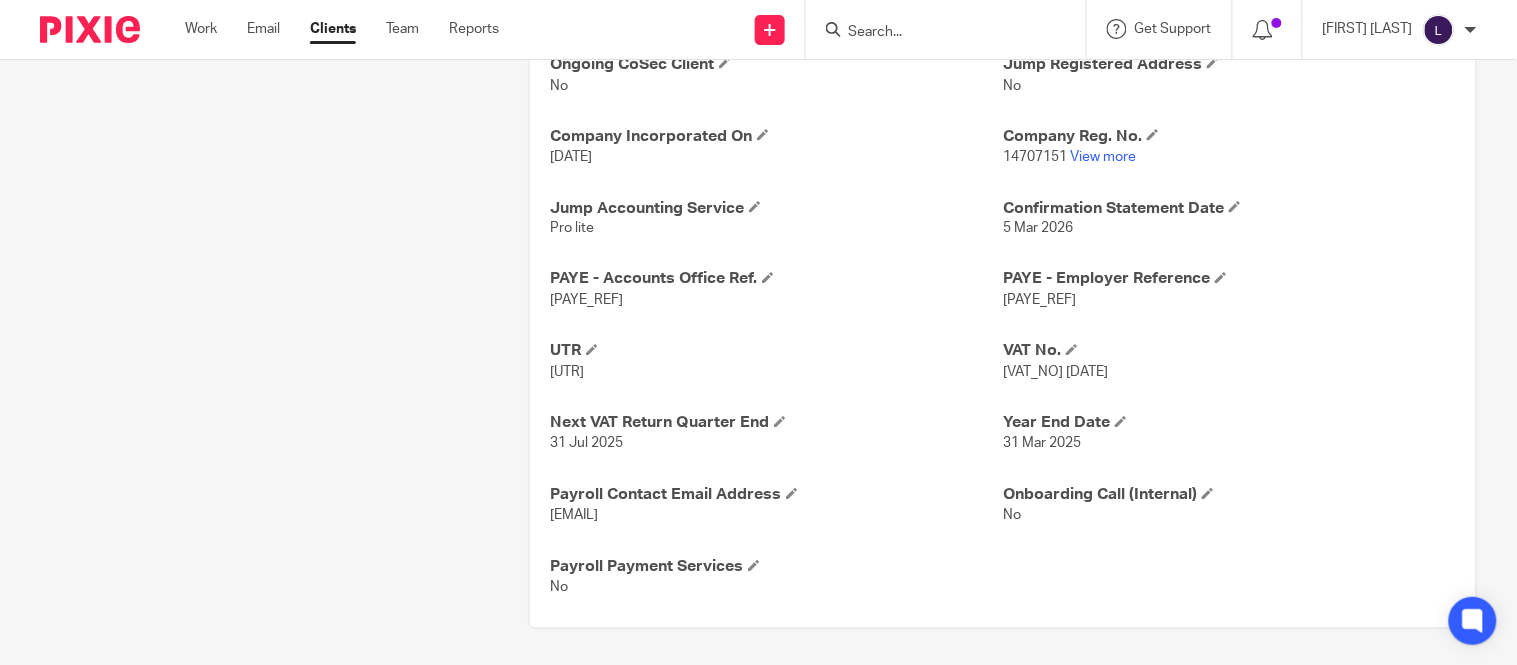 drag, startPoint x: 546, startPoint y: 297, endPoint x: 650, endPoint y: 301, distance: 104.0769 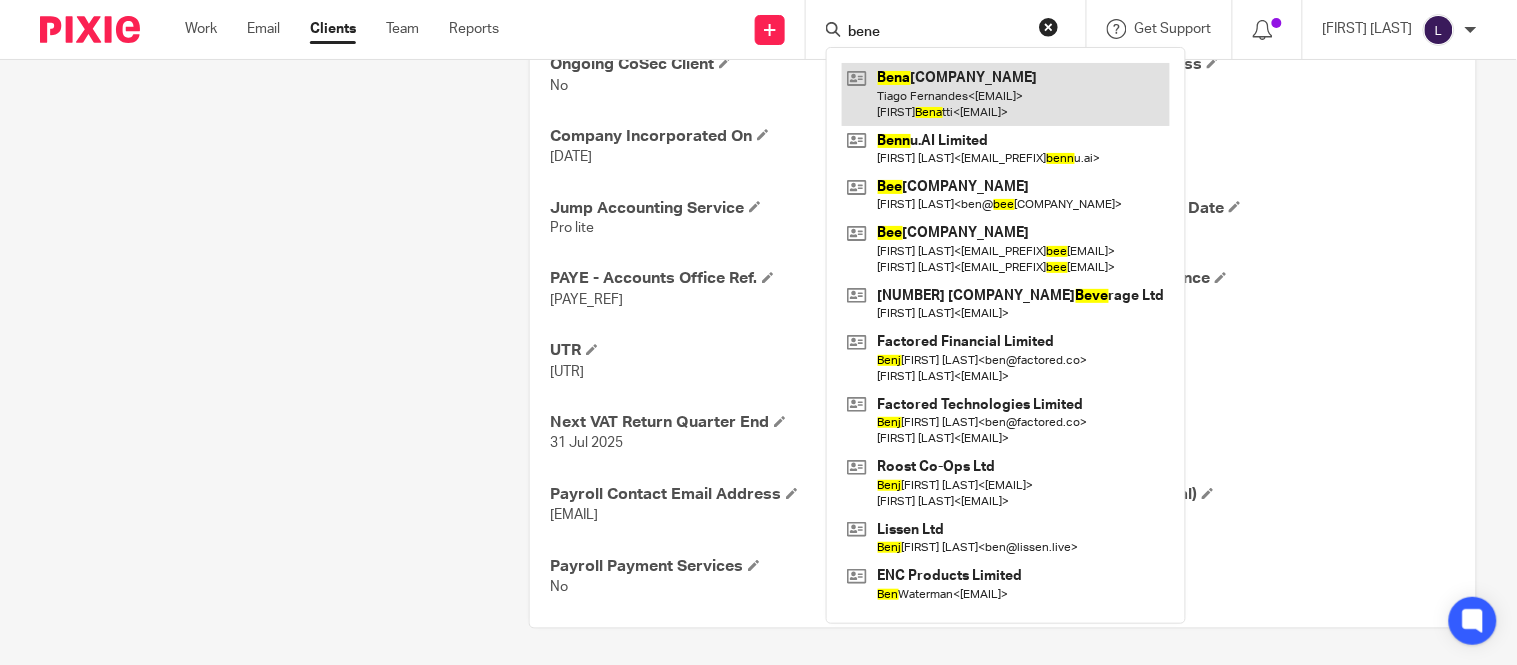 type on "bene" 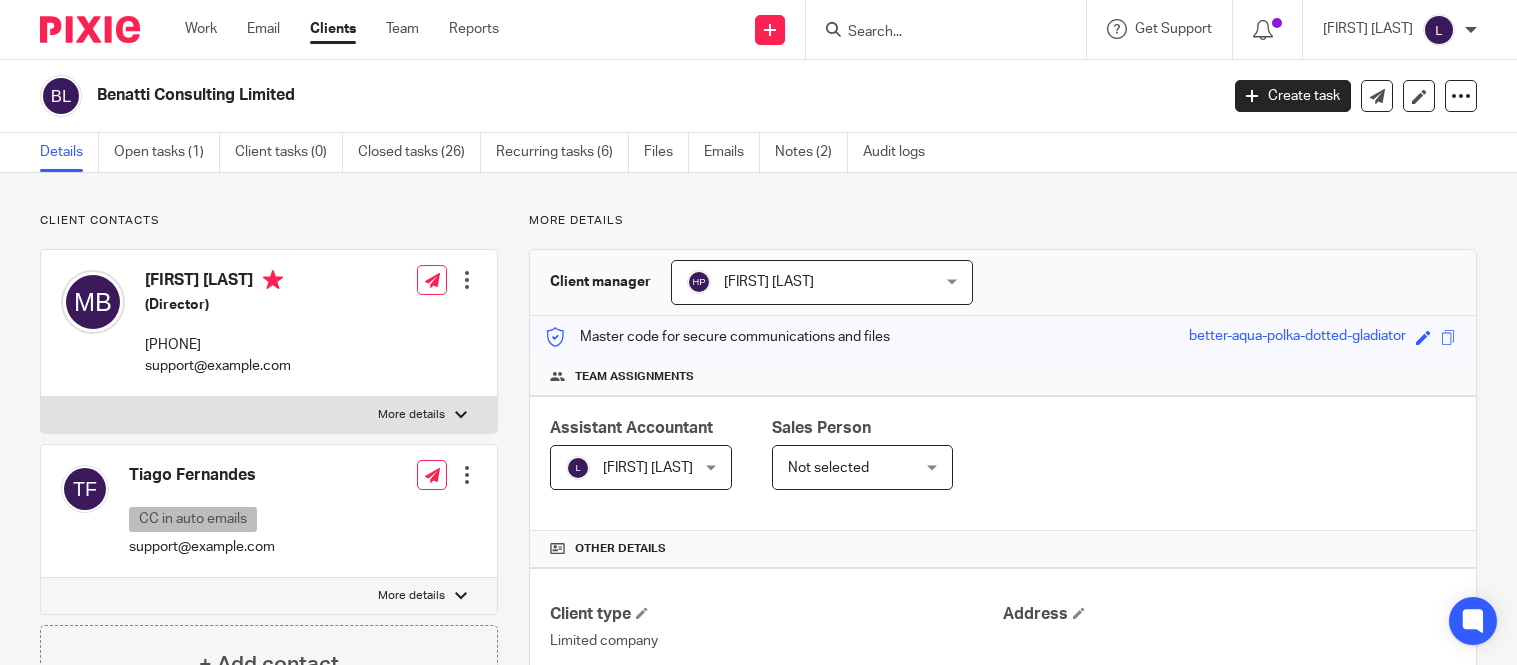 scroll, scrollTop: 0, scrollLeft: 0, axis: both 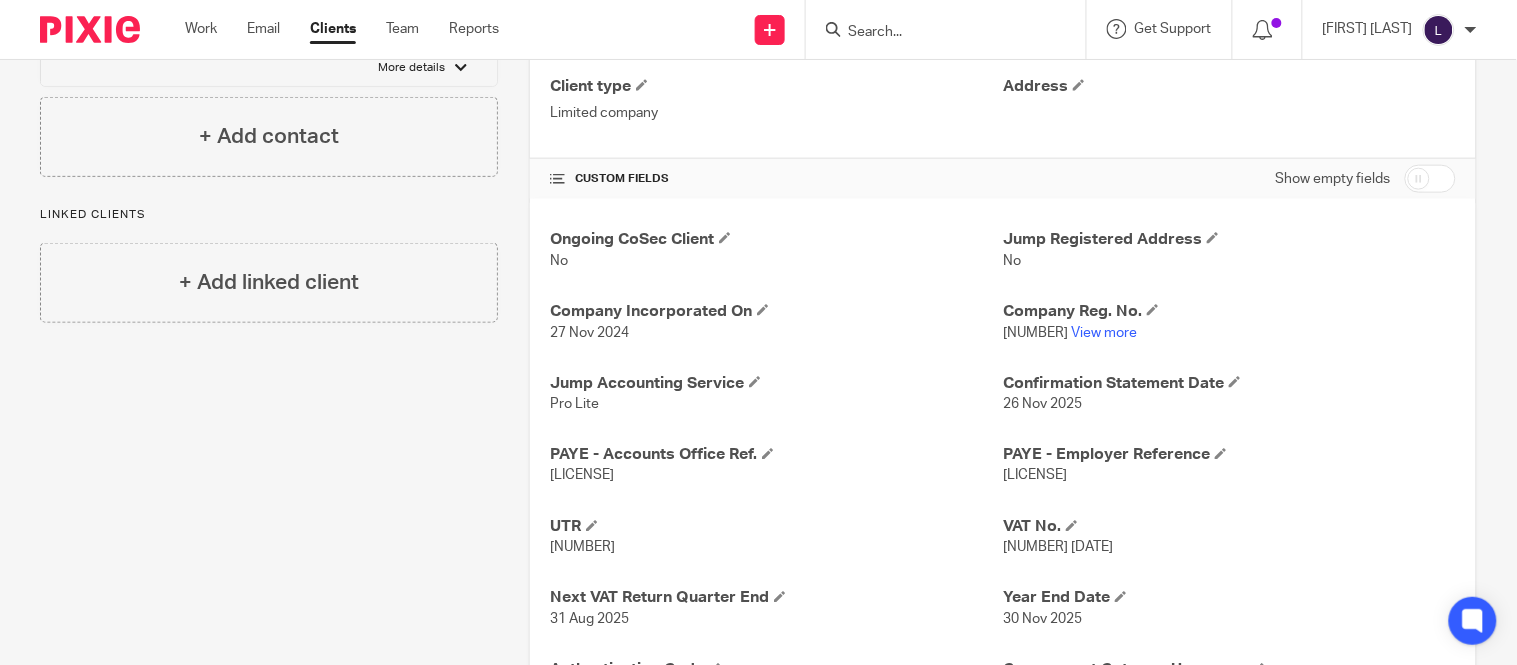 drag, startPoint x: 995, startPoint y: 482, endPoint x: 1085, endPoint y: 473, distance: 90.44888 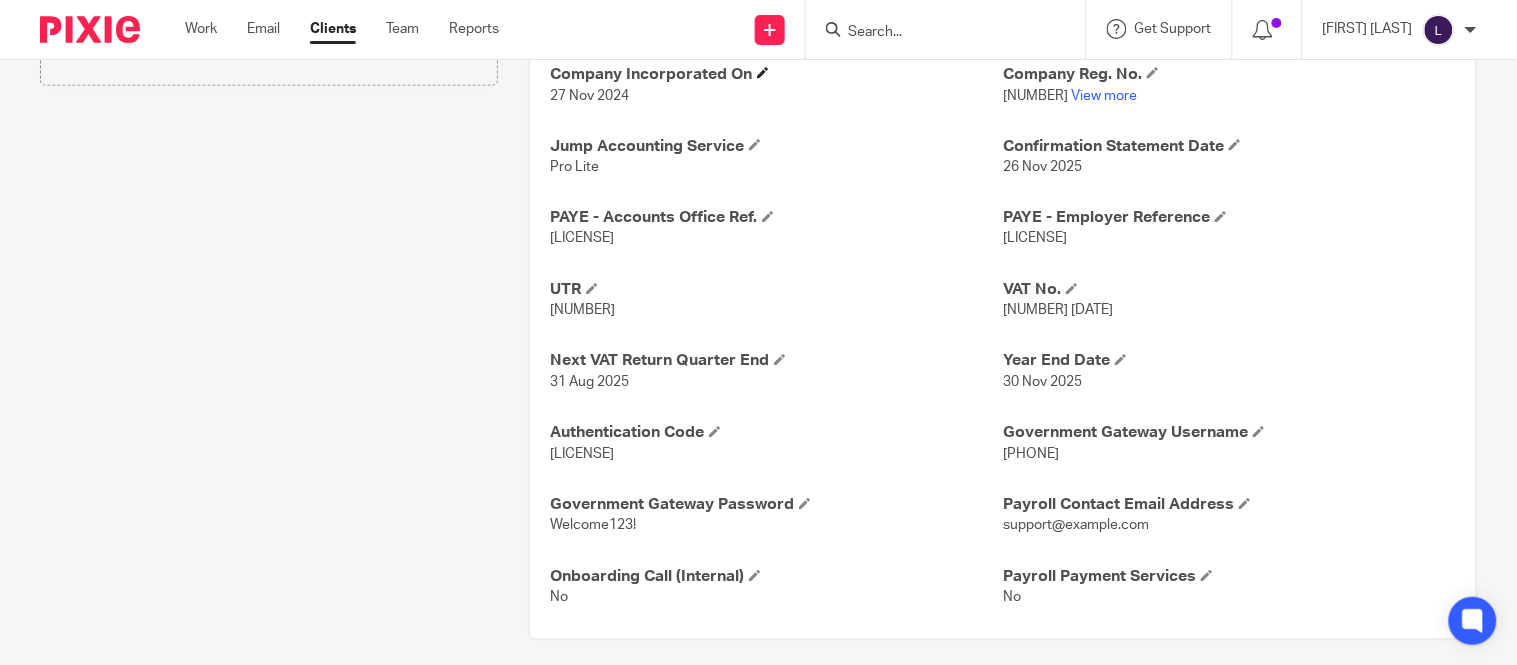scroll, scrollTop: 774, scrollLeft: 0, axis: vertical 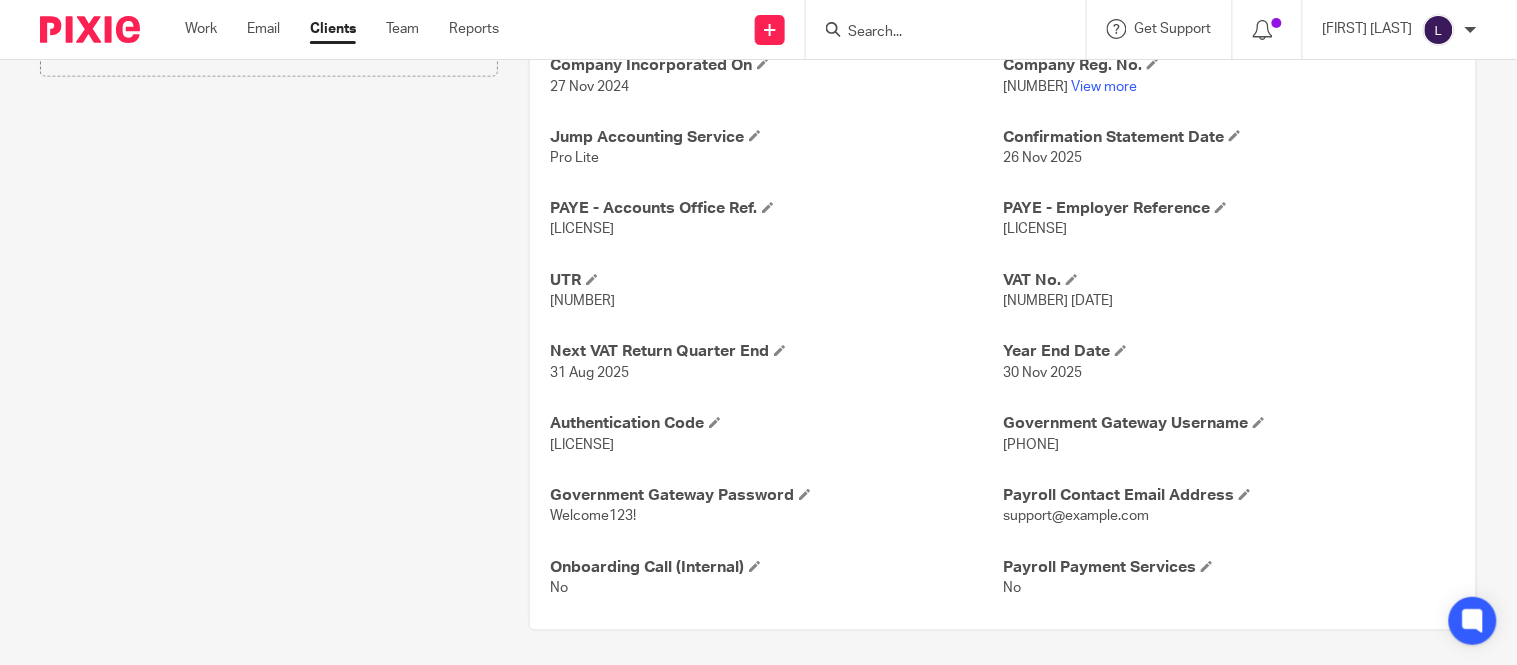 drag, startPoint x: 994, startPoint y: 238, endPoint x: 1084, endPoint y: 237, distance: 90.005554 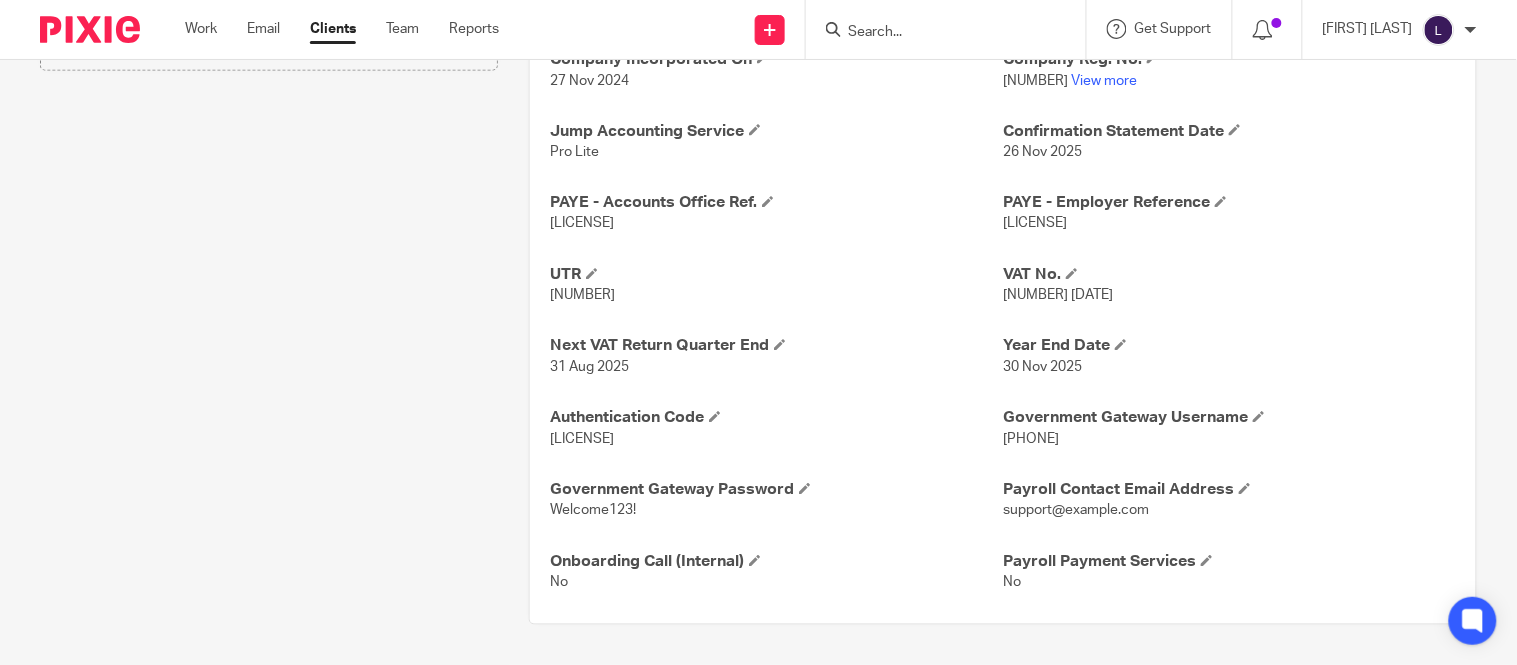 click on "16104868   View more" at bounding box center [1229, 81] 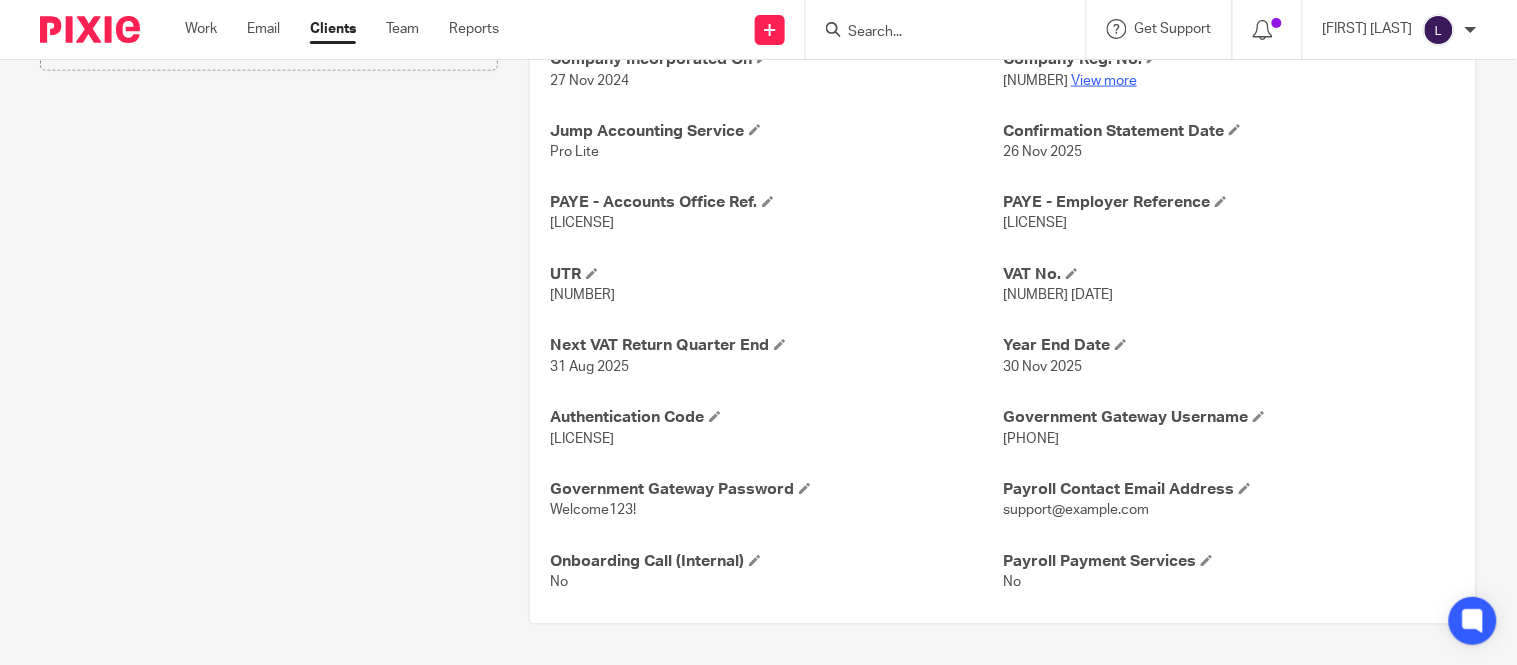 click on "View more" at bounding box center [1104, 81] 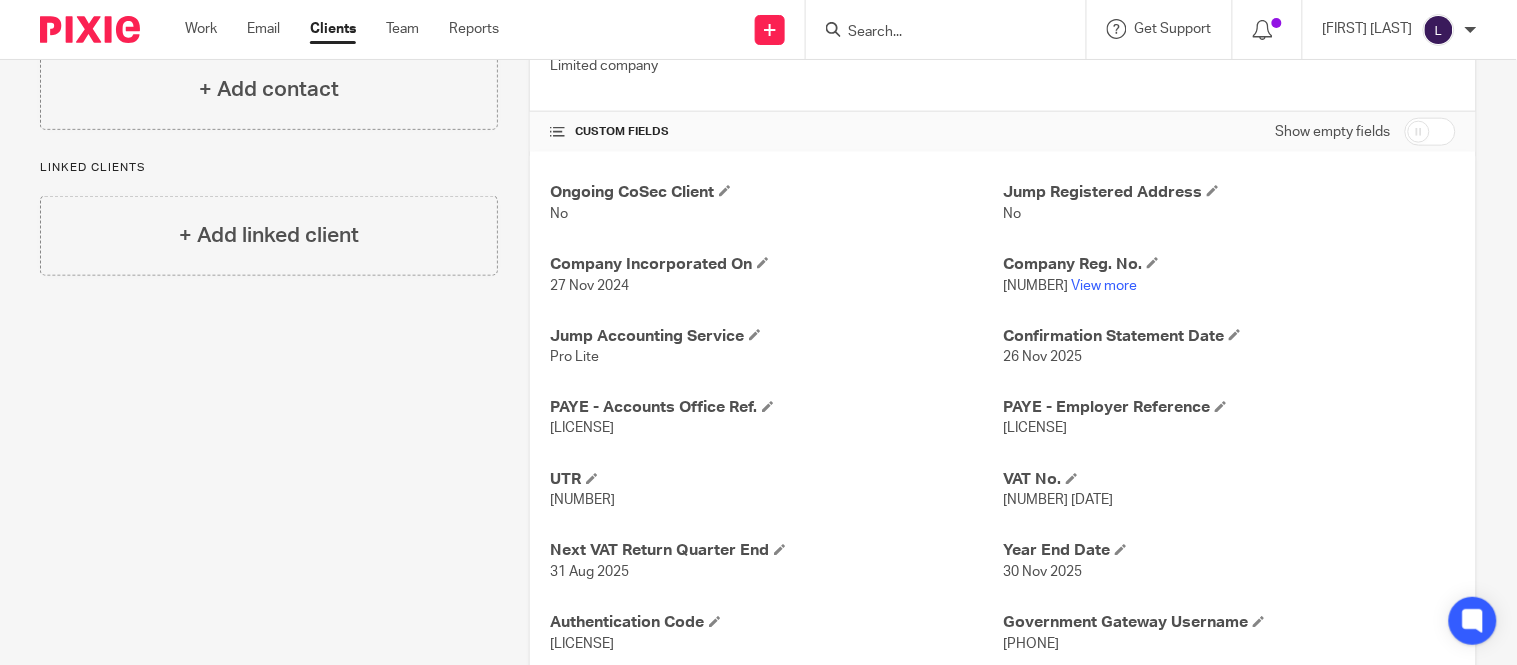 scroll, scrollTop: 0, scrollLeft: 0, axis: both 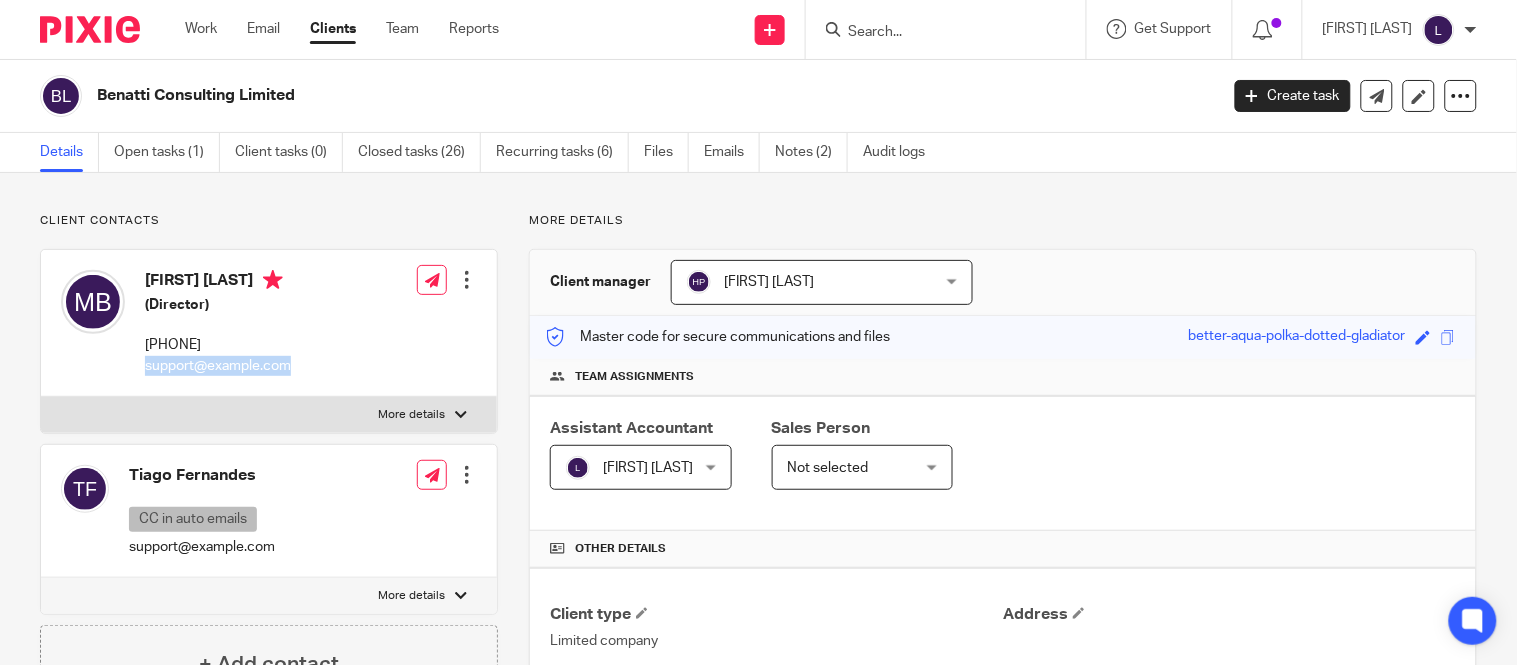 drag, startPoint x: 145, startPoint y: 366, endPoint x: 278, endPoint y: 365, distance: 133.00375 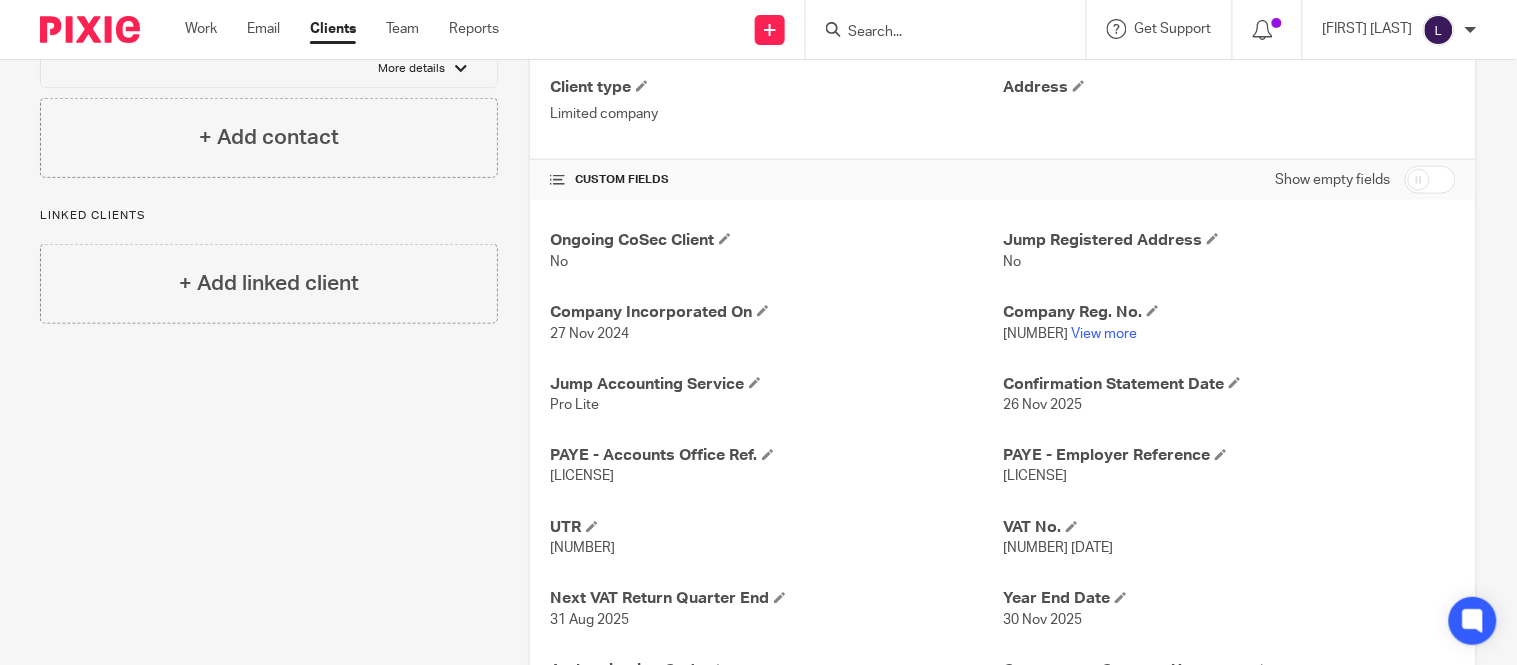 scroll, scrollTop: 566, scrollLeft: 0, axis: vertical 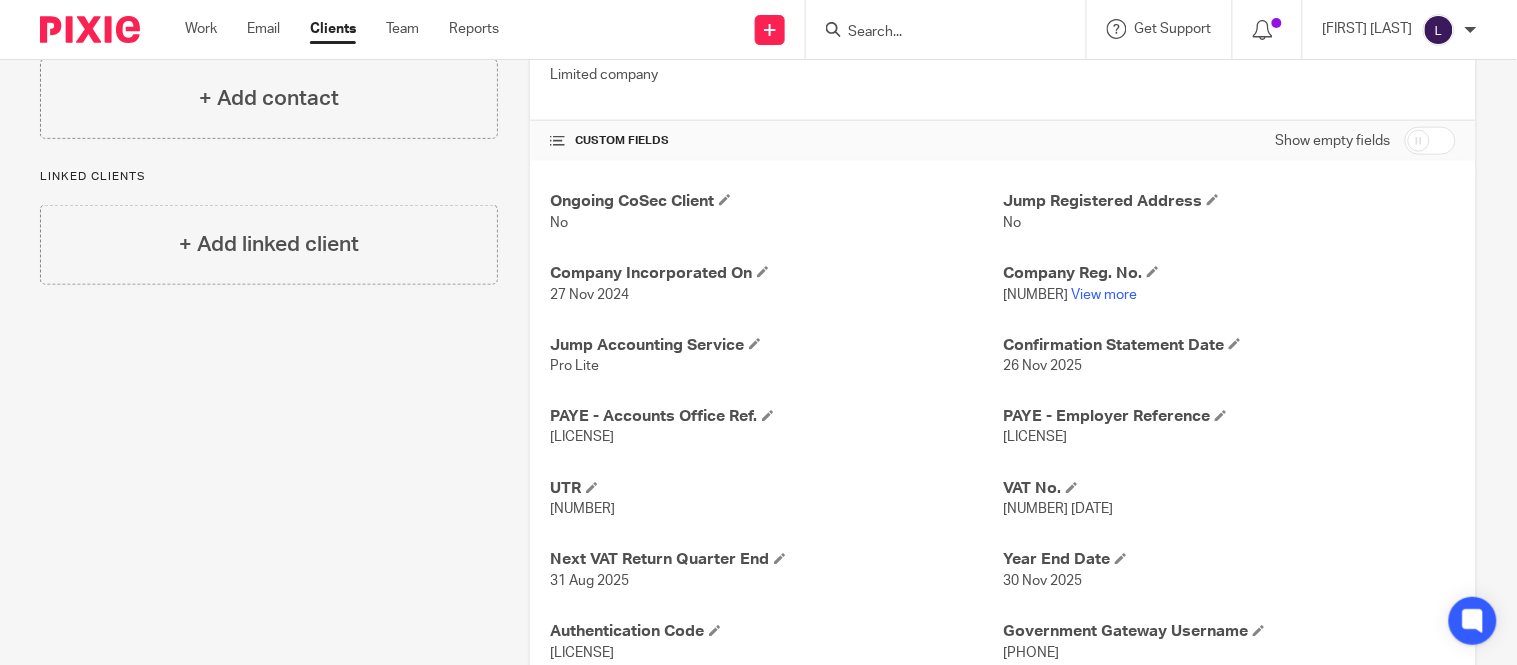 drag, startPoint x: 994, startPoint y: 441, endPoint x: 1090, endPoint y: 437, distance: 96.0833 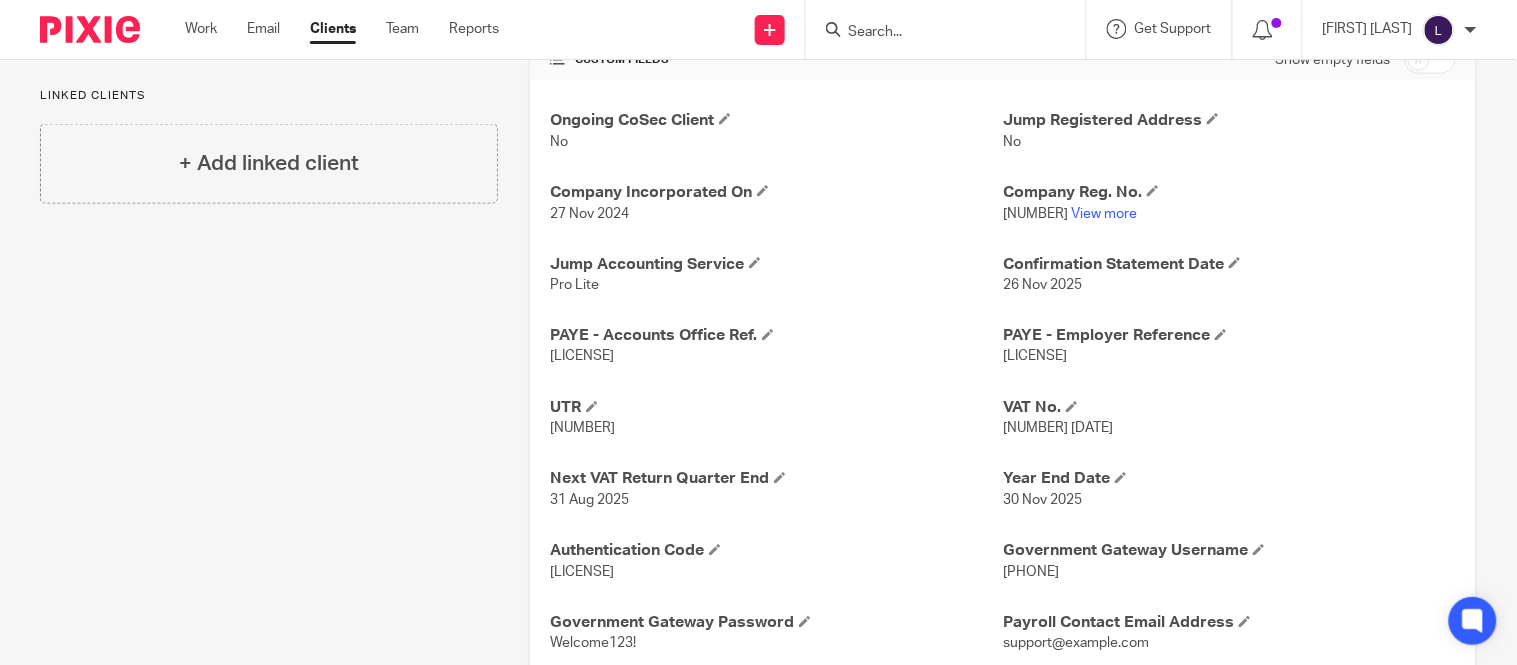 scroll, scrollTop: 648, scrollLeft: 0, axis: vertical 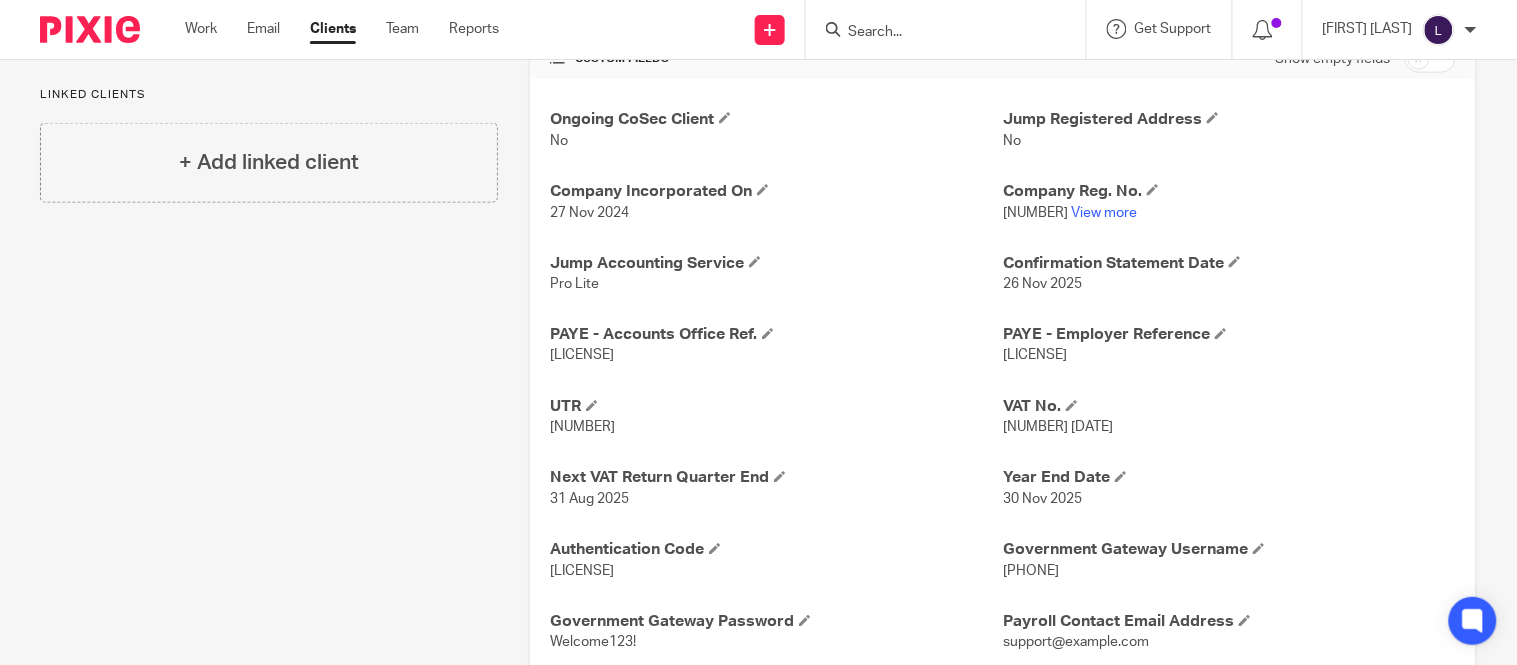 click at bounding box center (936, 33) 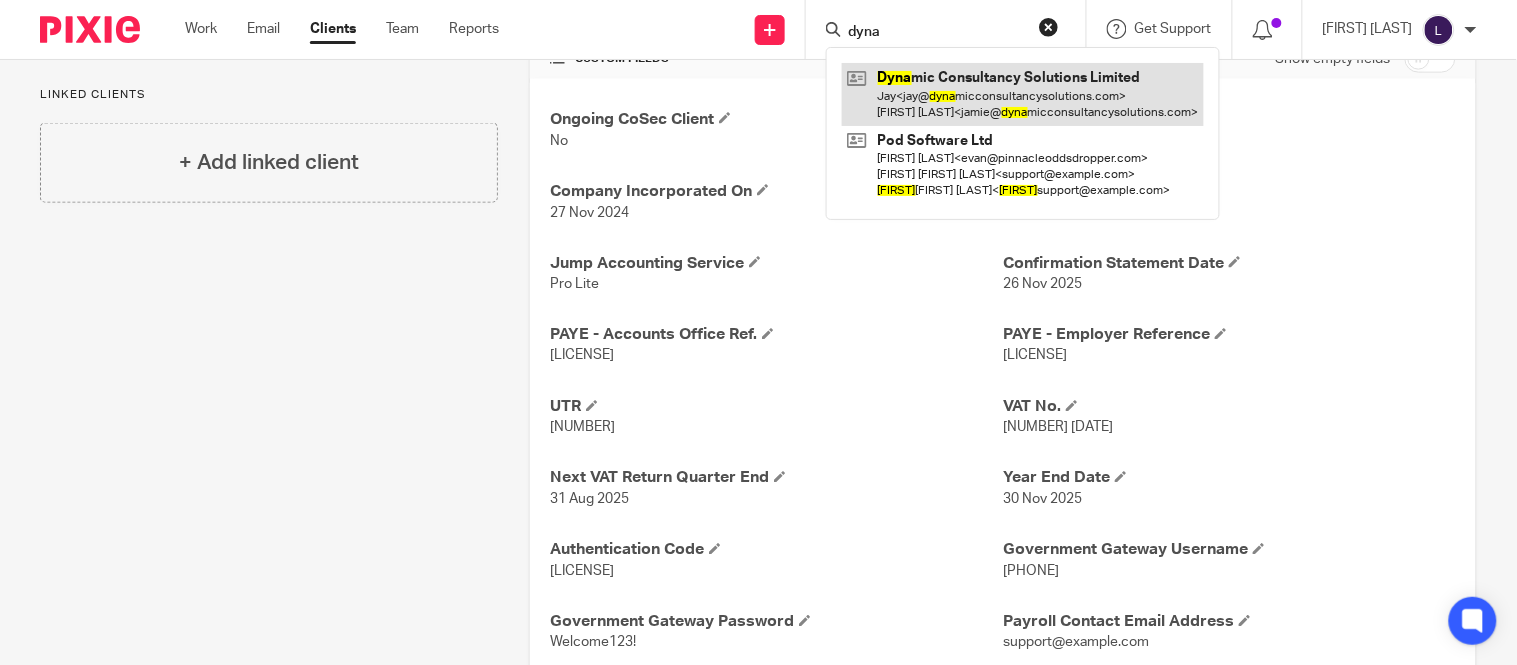 type on "dyna" 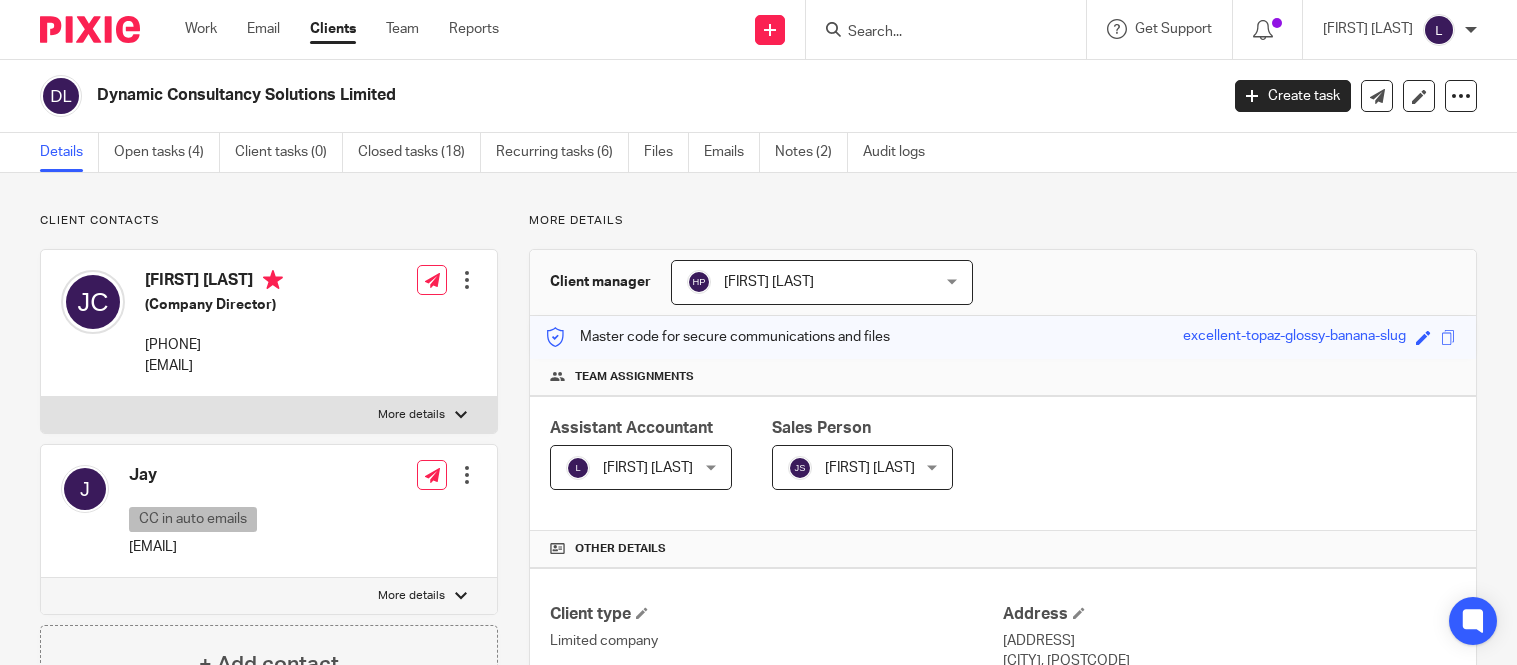 scroll, scrollTop: 0, scrollLeft: 0, axis: both 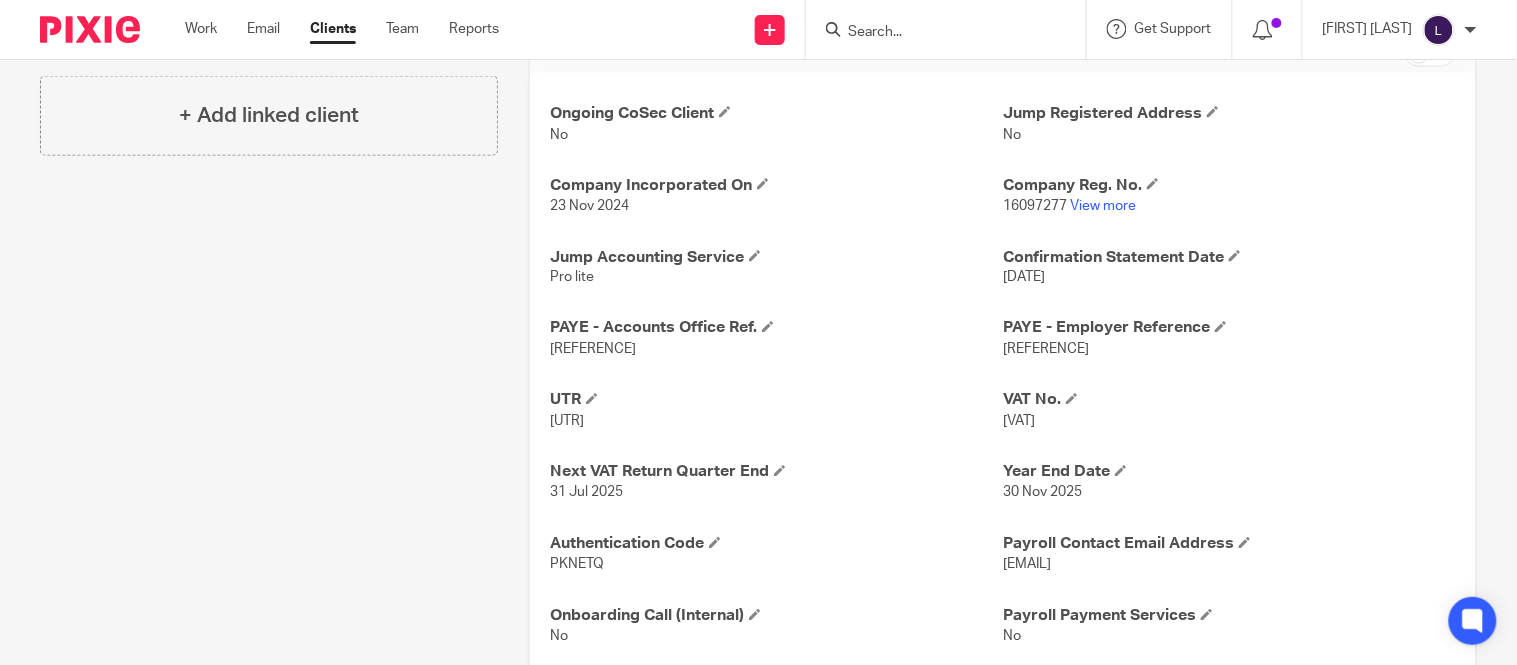 drag, startPoint x: 991, startPoint y: 351, endPoint x: 1080, endPoint y: 365, distance: 90.0944 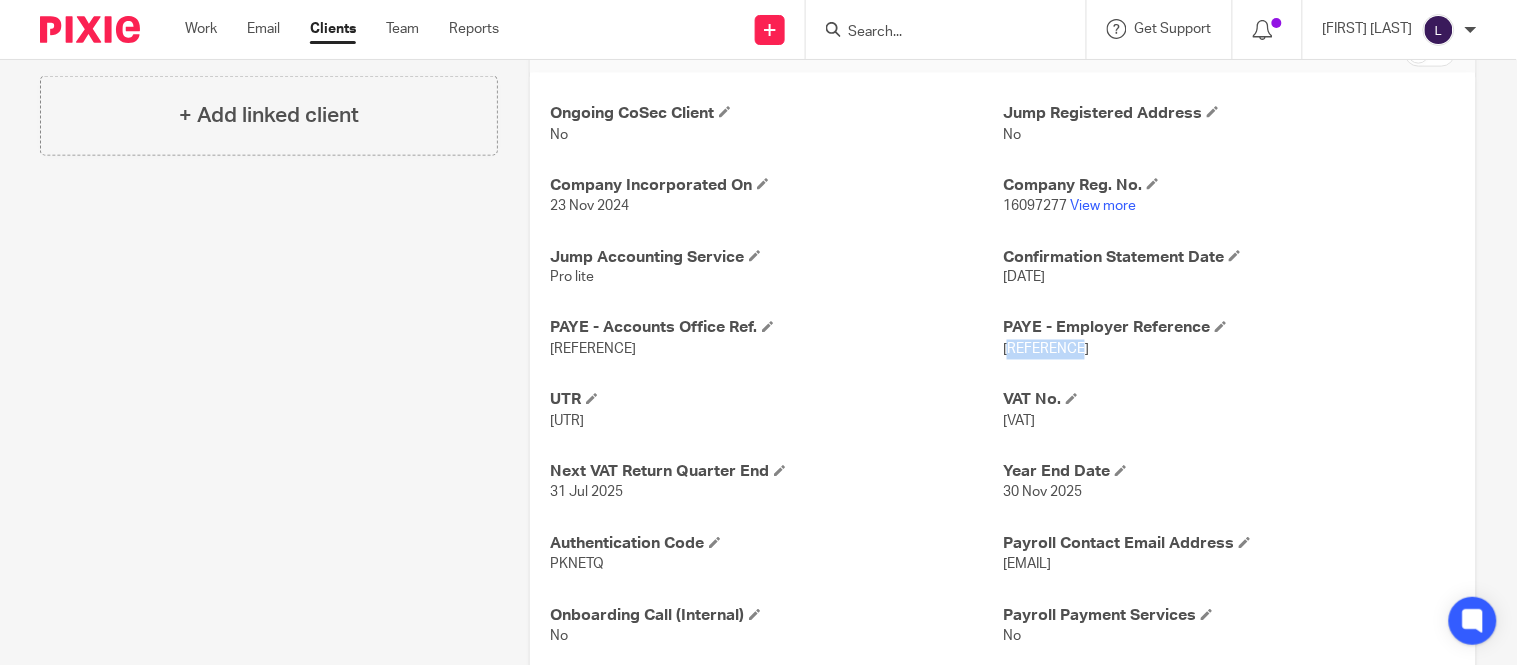 drag, startPoint x: 998, startPoint y: 355, endPoint x: 1062, endPoint y: 353, distance: 64.03124 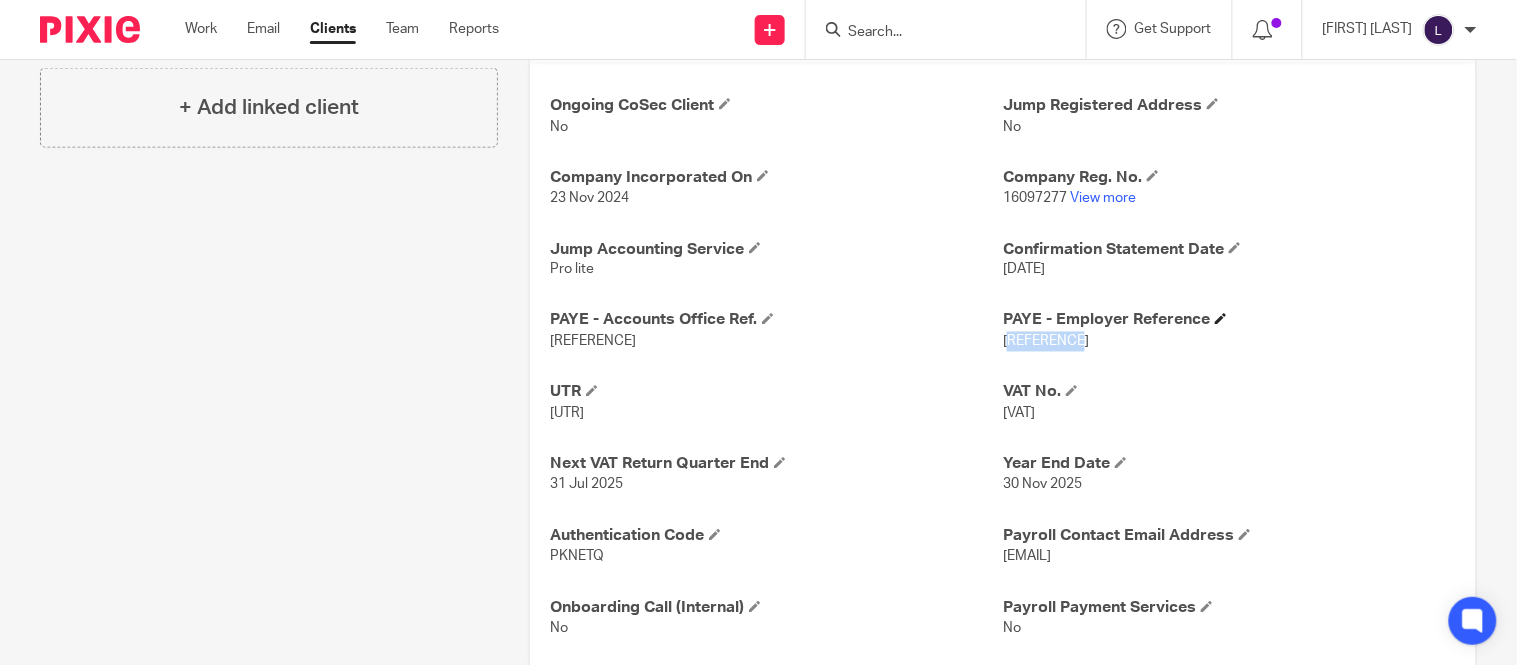 drag, startPoint x: 992, startPoint y: 348, endPoint x: 1086, endPoint y: 332, distance: 95.35198 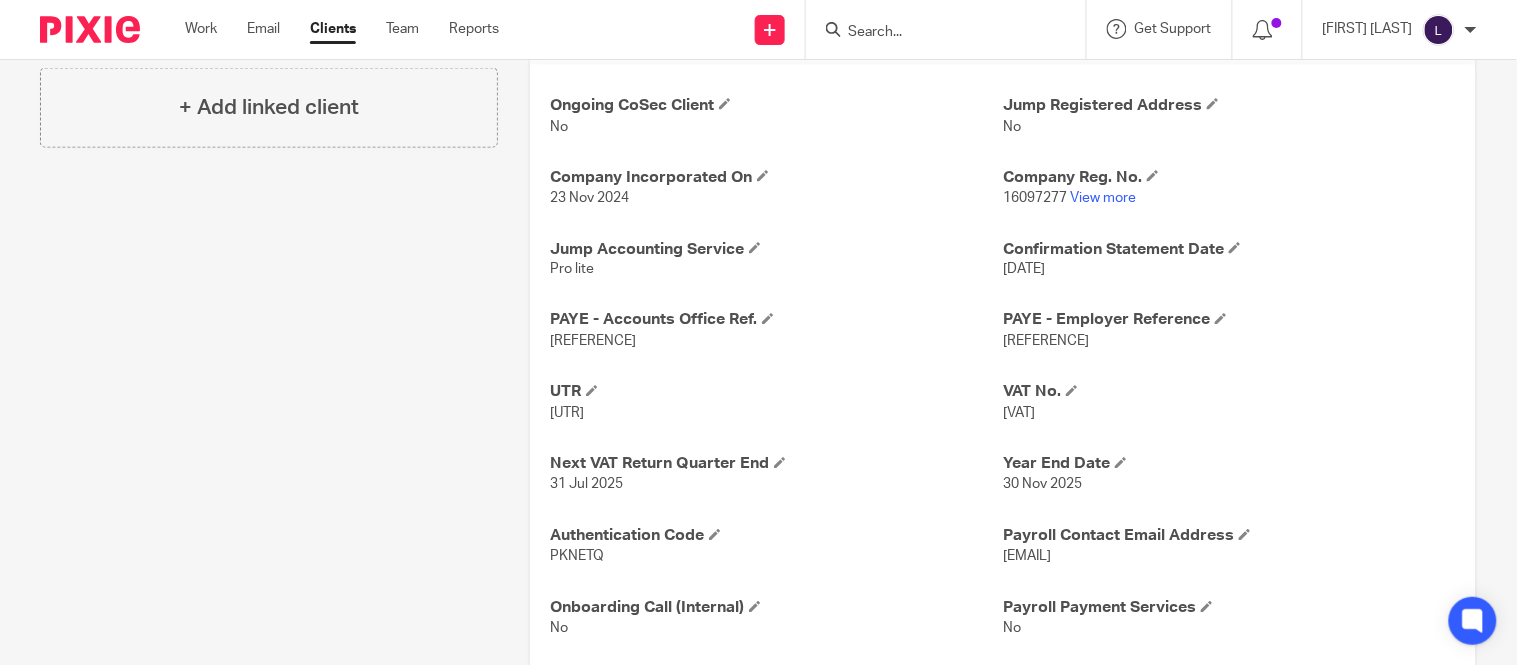 click on "Ongoing CoSec Client
No
Jump Registered Address
No
Company Incorporated On
23 Nov 2024
Company Reg. No.
16097277   View more
Jump Accounting Service
Pro lite
Confirmation Statement Date
22 Nov 2025
PAYE - Accounts Office Ref.
120PC03483860
PAYE - Employer Reference
120 / FE95232
UTR
2914423831
VAT No.
484307382 01/02/25
Next VAT Return Quarter End
31 Jul 2025
Year End Date
30 Nov 2025
Authentication Code
PKNETQ
Payroll Contact Email Address
jamie@dynamicconsultancysolutions.com     No     No" at bounding box center [1003, 367] 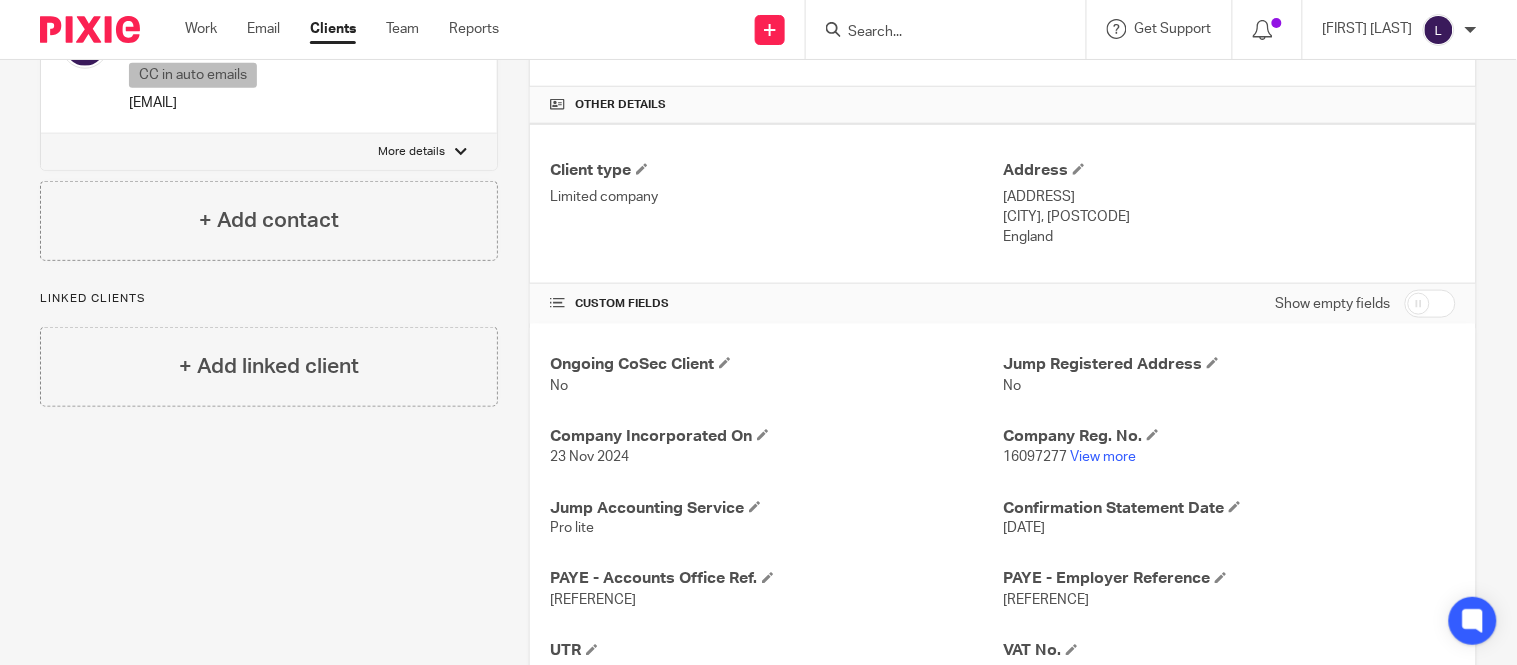 click at bounding box center (936, 33) 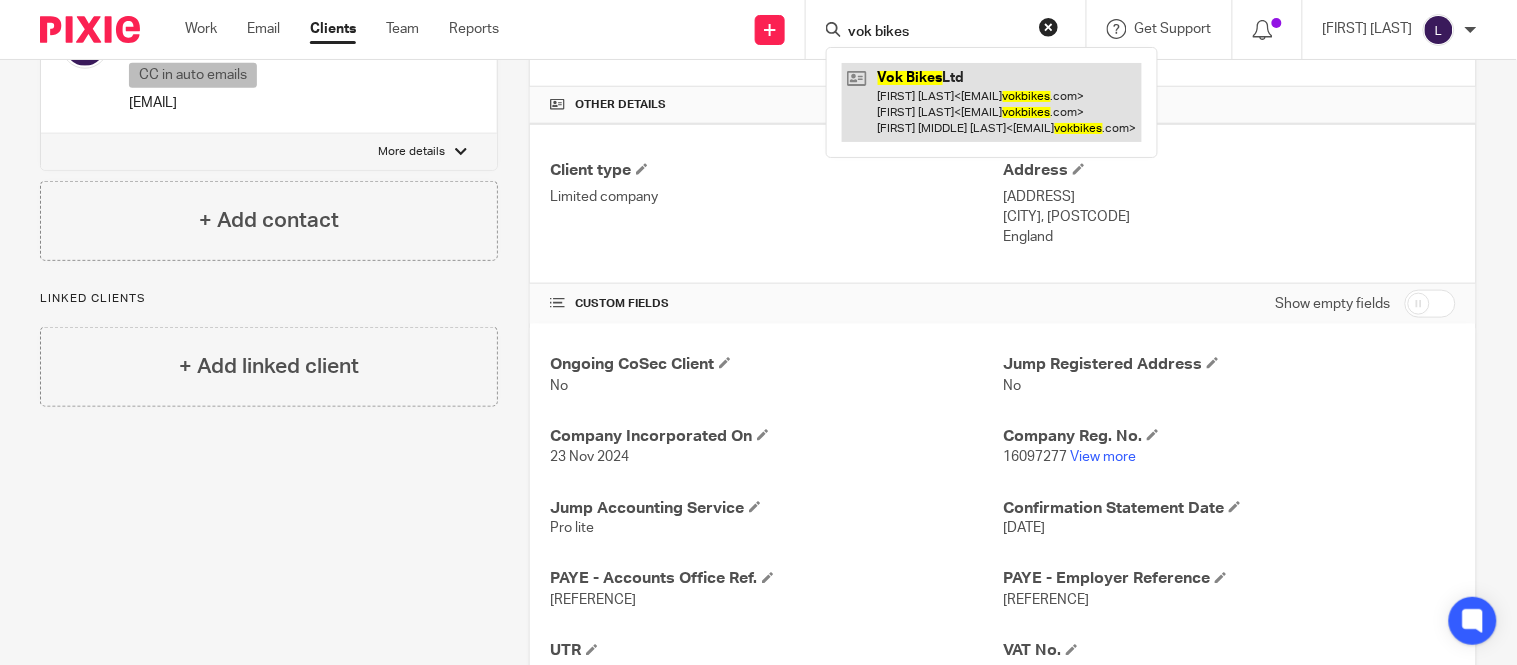 type on "vok bikes" 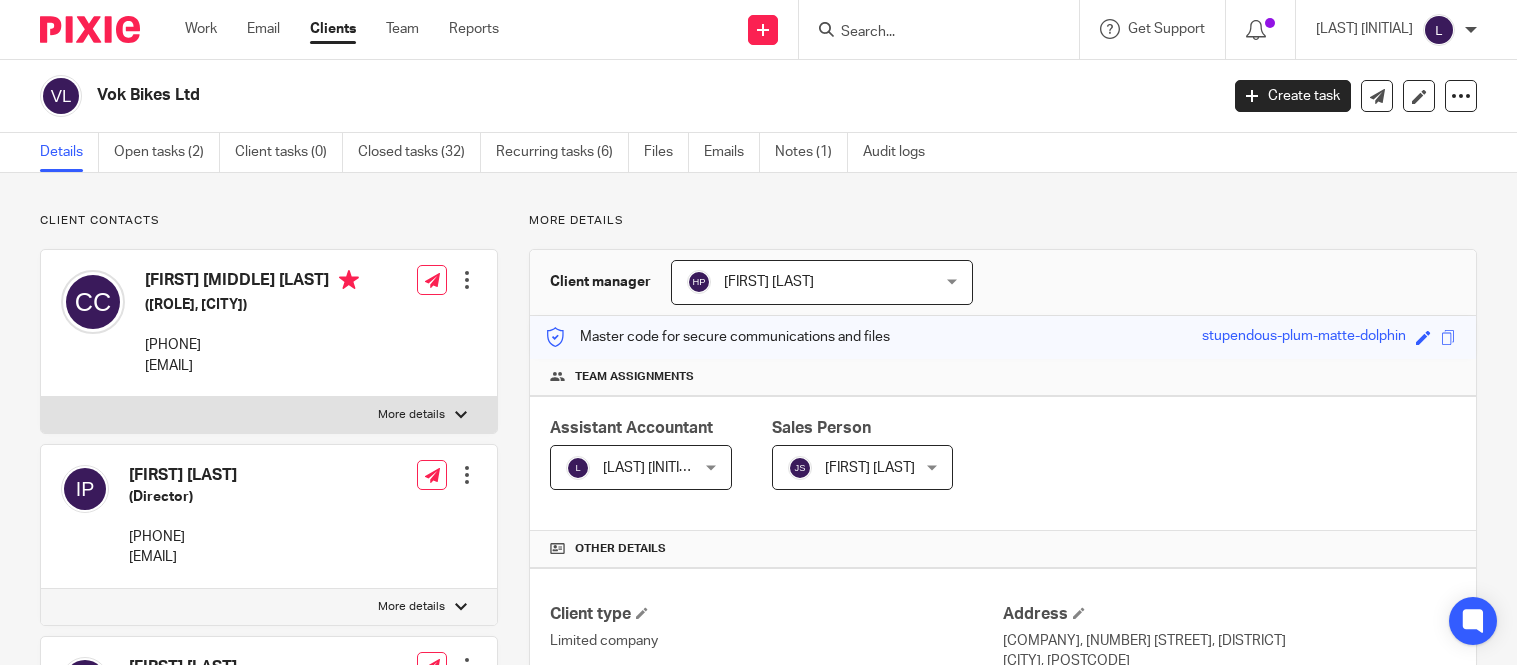click on "View more" at bounding box center [1104, 901] 